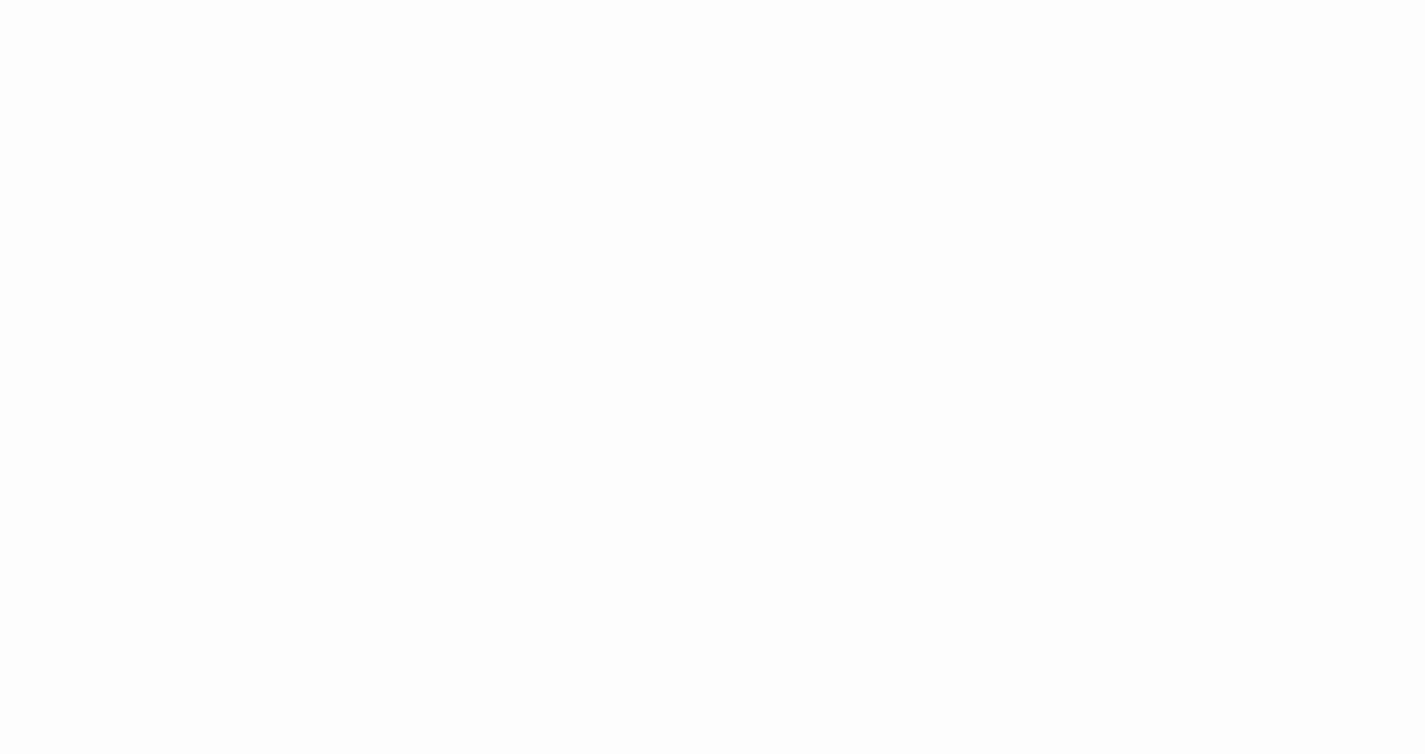 scroll, scrollTop: 332, scrollLeft: 0, axis: vertical 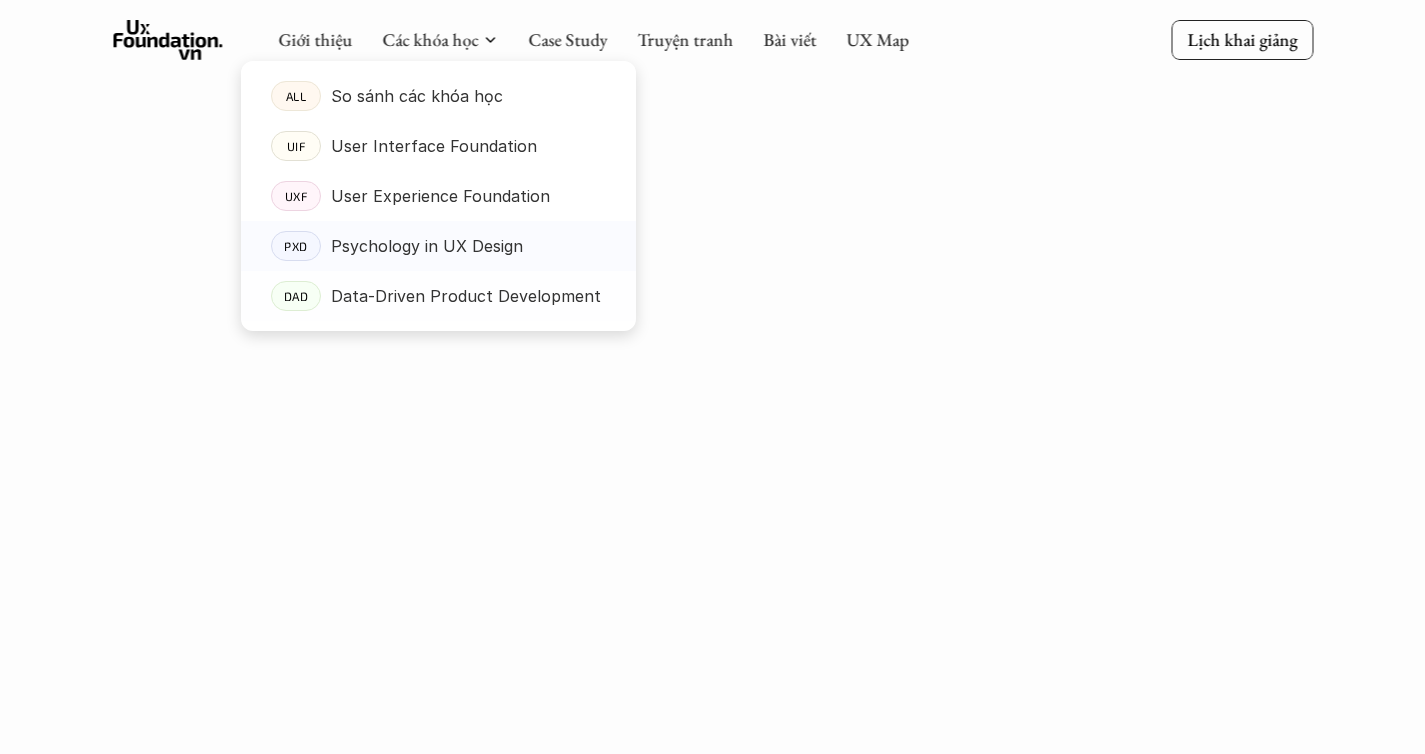 click on "Psychology in UX Design" at bounding box center [427, 246] 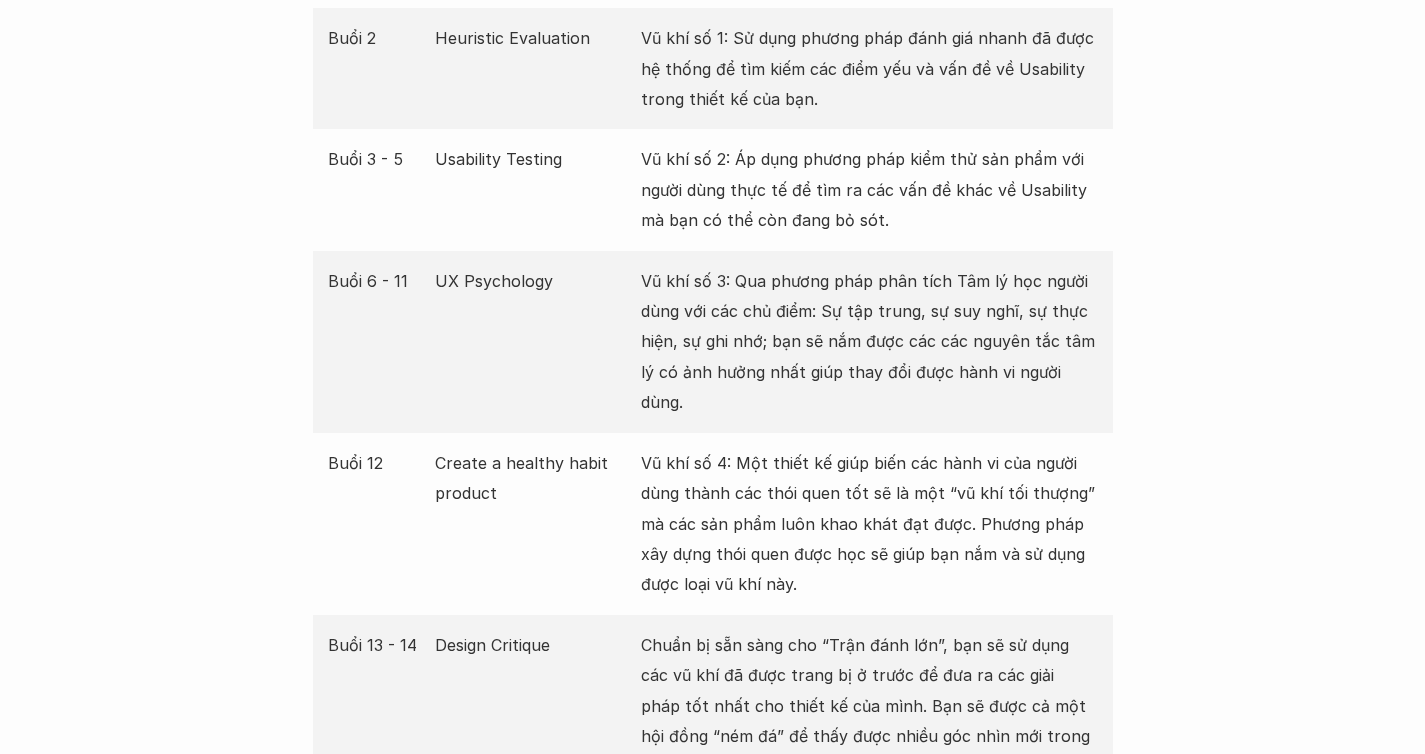 scroll, scrollTop: 4100, scrollLeft: 0, axis: vertical 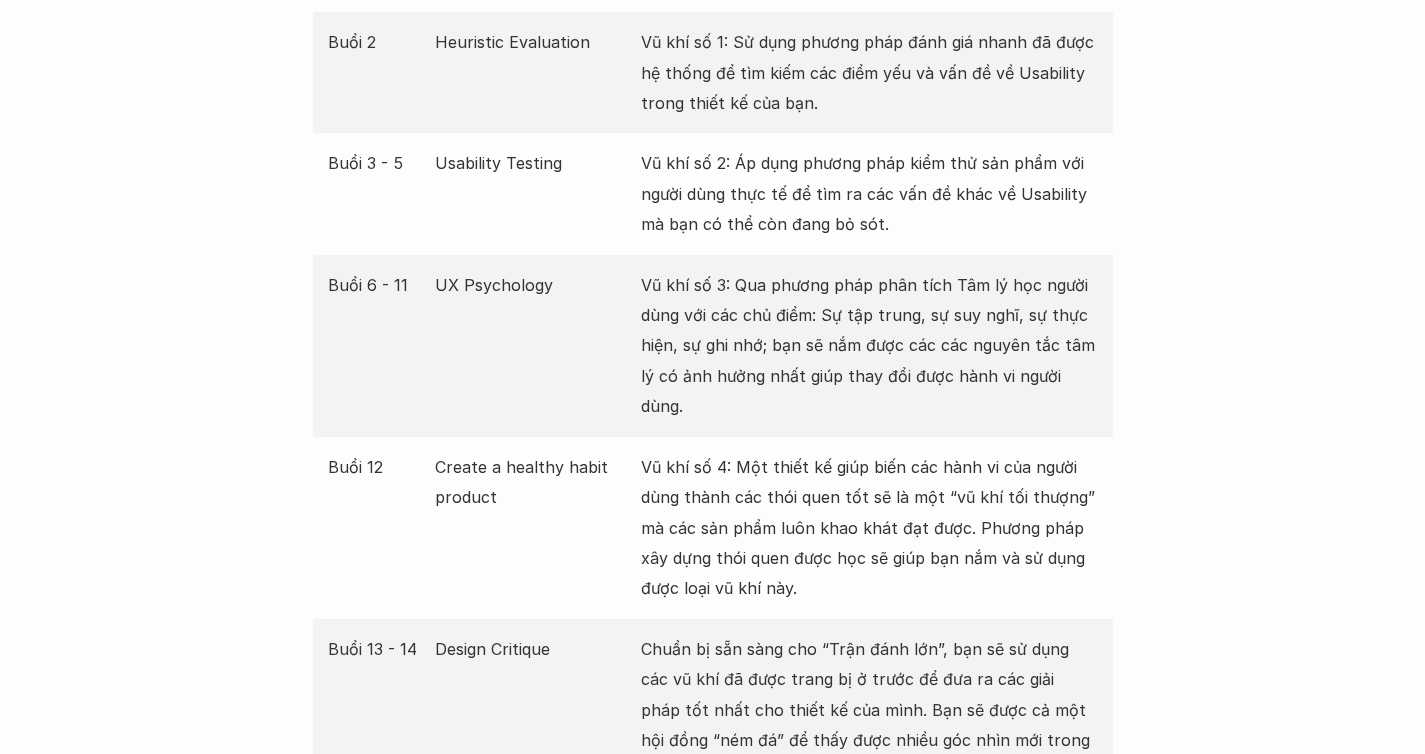 click on "Vũ khí số 3: Qua phương pháp phân tích Tâm lý học người dùng với các chủ điểm: Sự tập trung, sự suy nghĩ, sự thực hiện, sự ghi nhớ; bạn sẽ nắm được các các nguyên tắc tâm lý có ảnh hưởng nhất giúp thay đổi được hành vi người dùng." at bounding box center (869, 346) 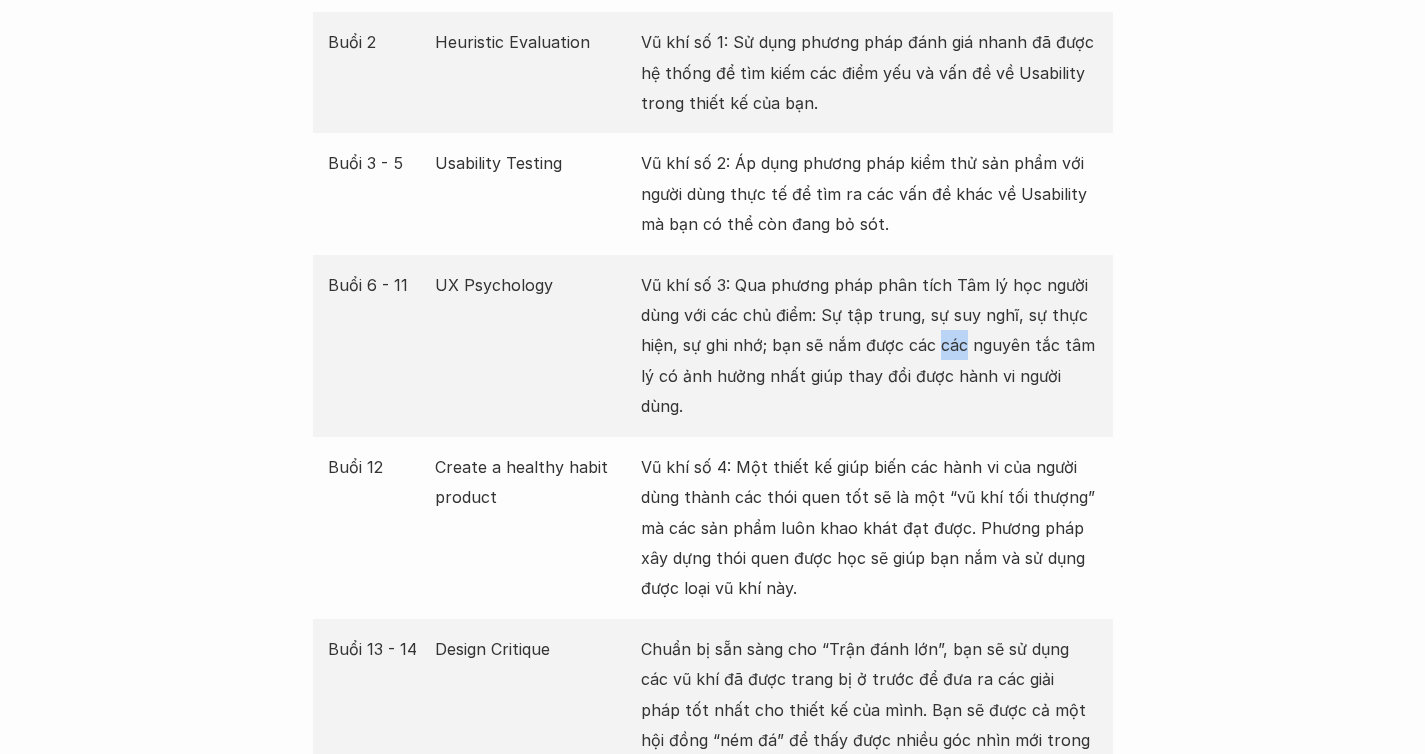 click on "Vũ khí số 3: Qua phương pháp phân tích Tâm lý học người dùng với các chủ điểm: Sự tập trung, sự suy nghĩ, sự thực hiện, sự ghi nhớ; bạn sẽ nắm được các các nguyên tắc tâm lý có ảnh hưởng nhất giúp thay đổi được hành vi người dùng." at bounding box center (869, 346) 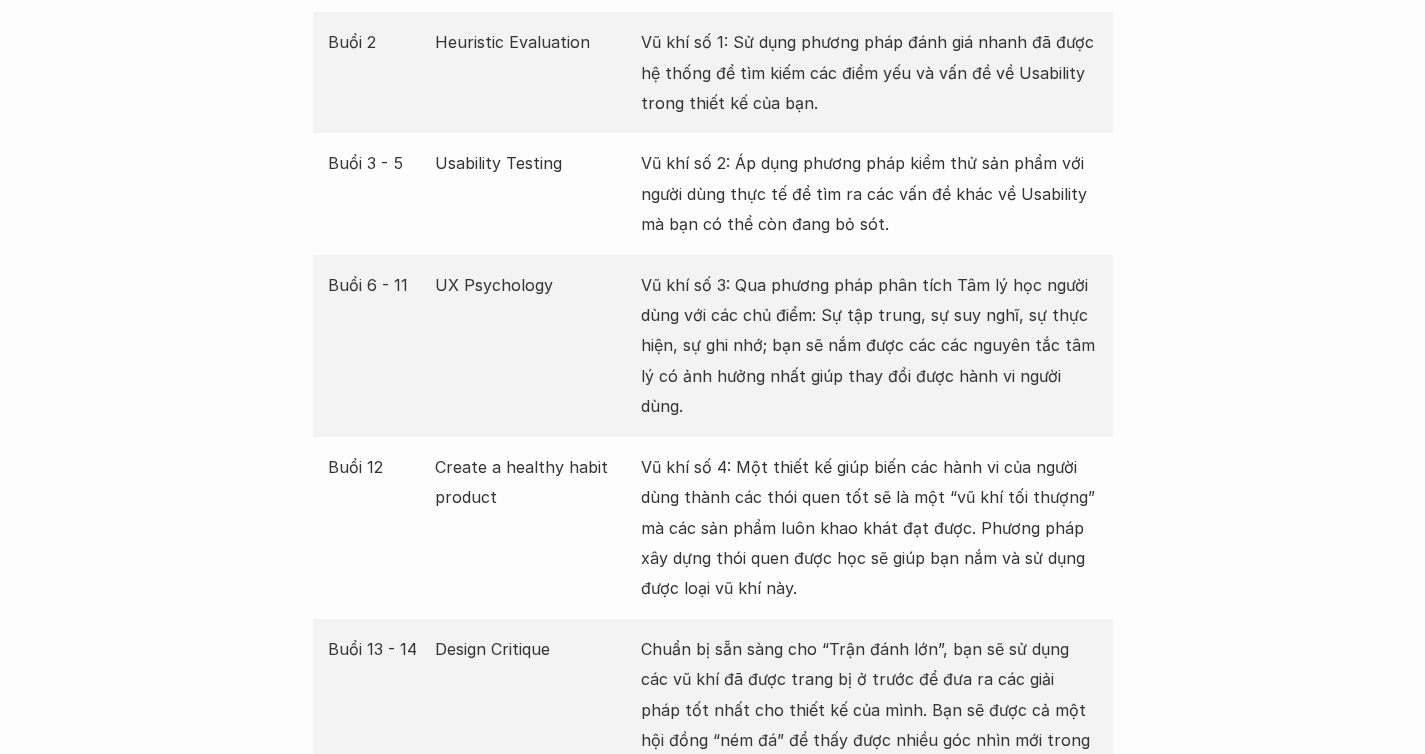click on "Vũ khí số 3: Qua phương pháp phân tích Tâm lý học người dùng với các chủ điểm: Sự tập trung, sự suy nghĩ, sự thực hiện, sự ghi nhớ; bạn sẽ nắm được các các nguyên tắc tâm lý có ảnh hưởng nhất giúp thay đổi được hành vi người dùng." at bounding box center (869, 346) 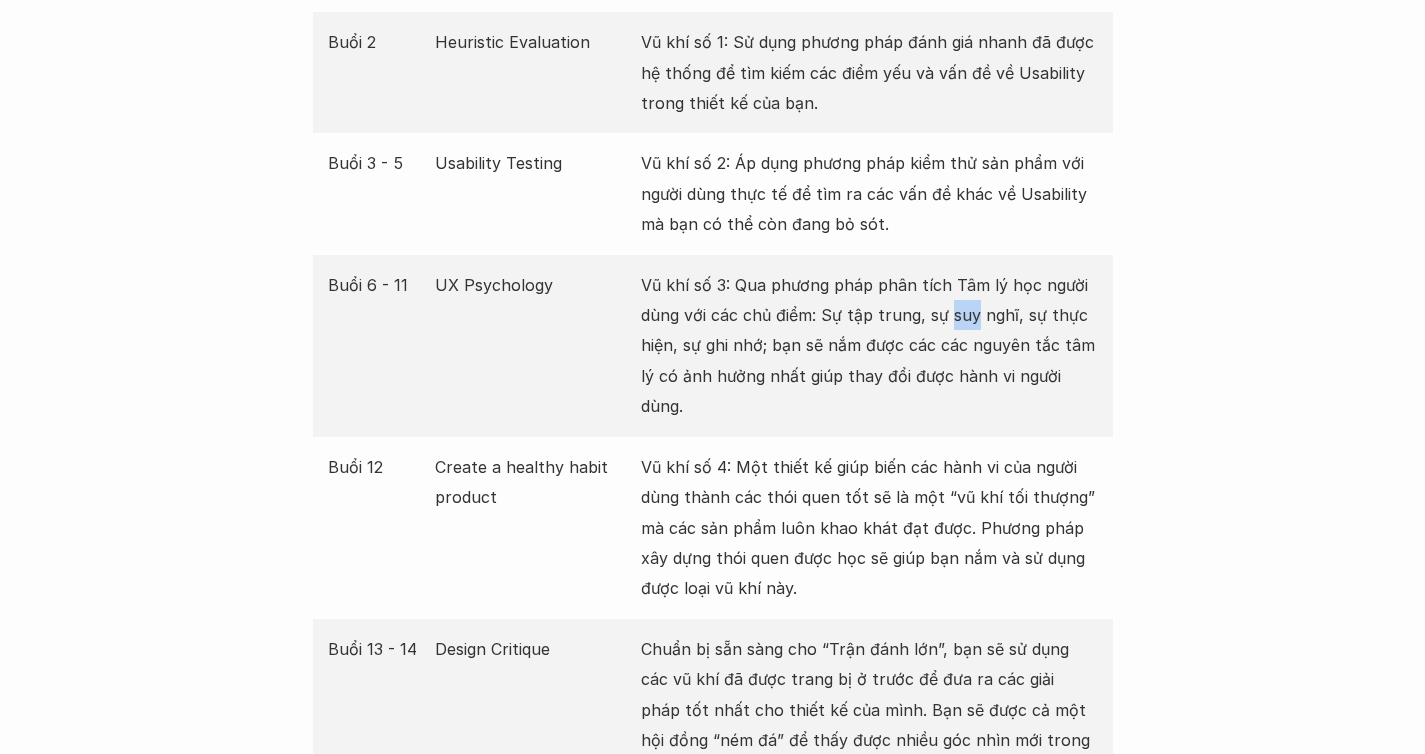 click on "Vũ khí số 3: Qua phương pháp phân tích Tâm lý học người dùng với các chủ điểm: Sự tập trung, sự suy nghĩ, sự thực hiện, sự ghi nhớ; bạn sẽ nắm được các các nguyên tắc tâm lý có ảnh hưởng nhất giúp thay đổi được hành vi người dùng." at bounding box center (869, 346) 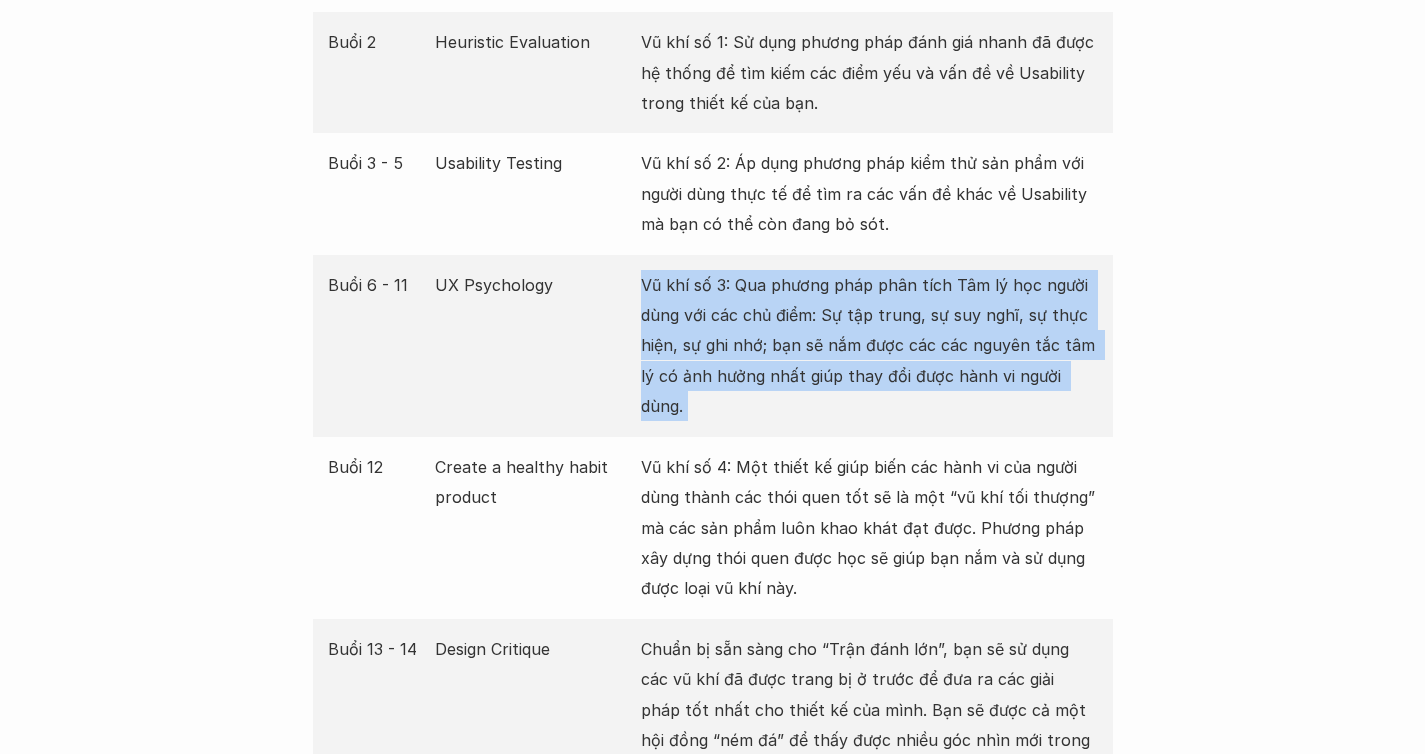 click on "Vũ khí số 3: Qua phương pháp phân tích Tâm lý học người dùng với các chủ điểm: Sự tập trung, sự suy nghĩ, sự thực hiện, sự ghi nhớ; bạn sẽ nắm được các các nguyên tắc tâm lý có ảnh hưởng nhất giúp thay đổi được hành vi người dùng." at bounding box center (869, 346) 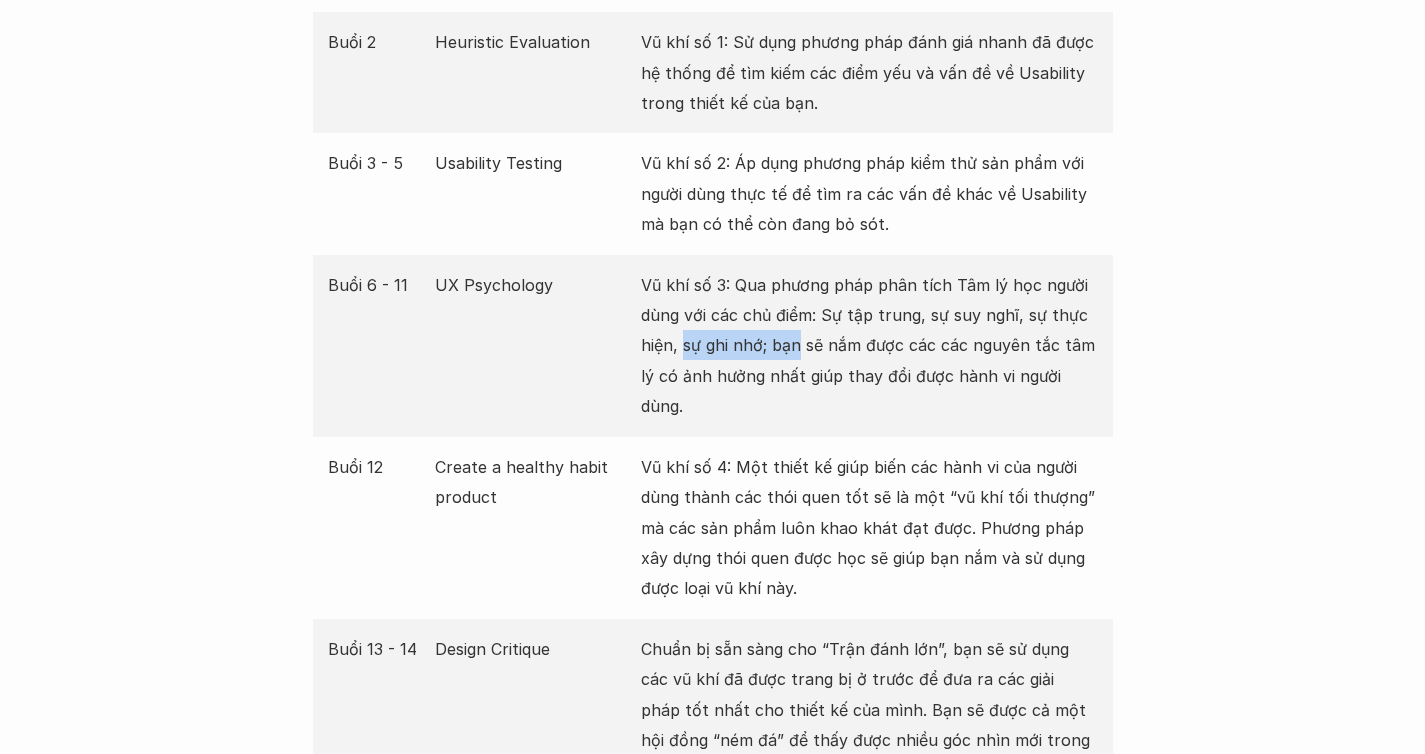 drag, startPoint x: 683, startPoint y: 298, endPoint x: 798, endPoint y: 299, distance: 115.00435 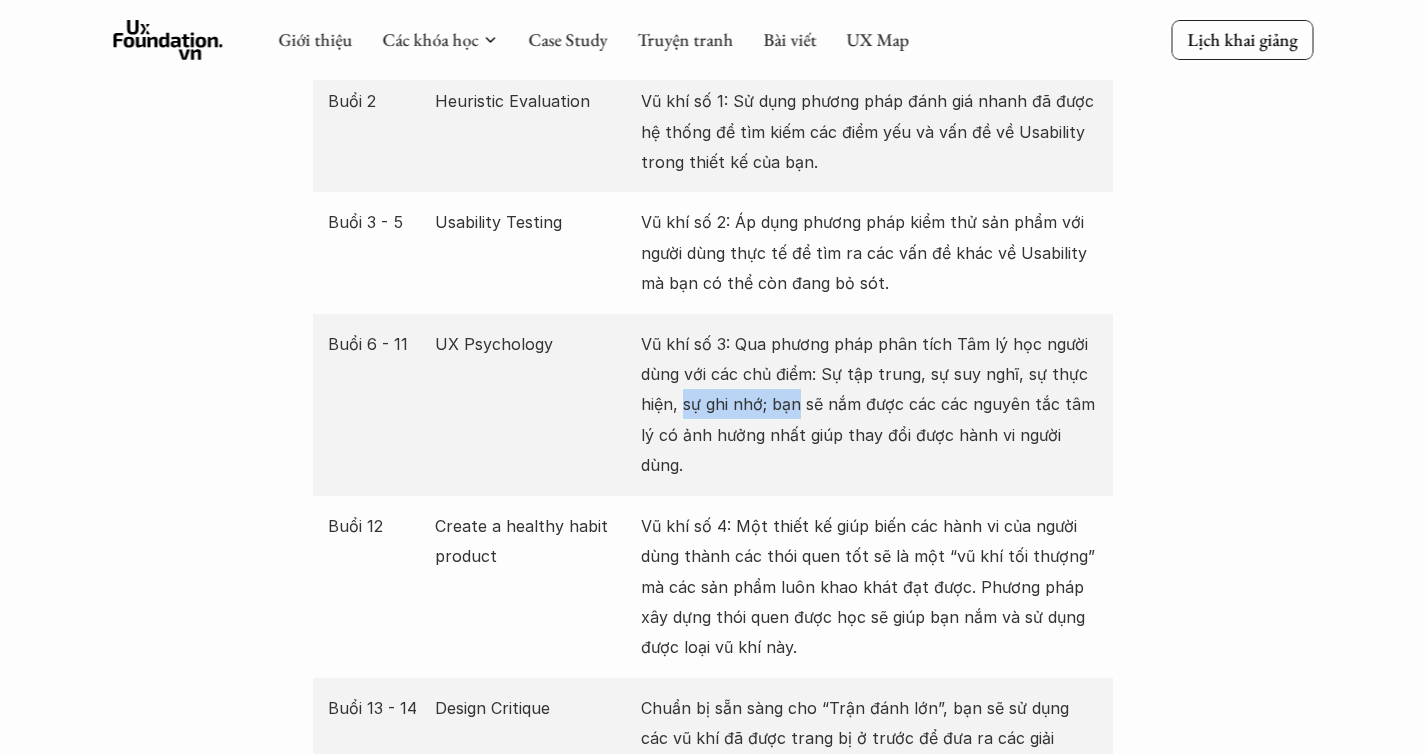 scroll, scrollTop: 3922, scrollLeft: 0, axis: vertical 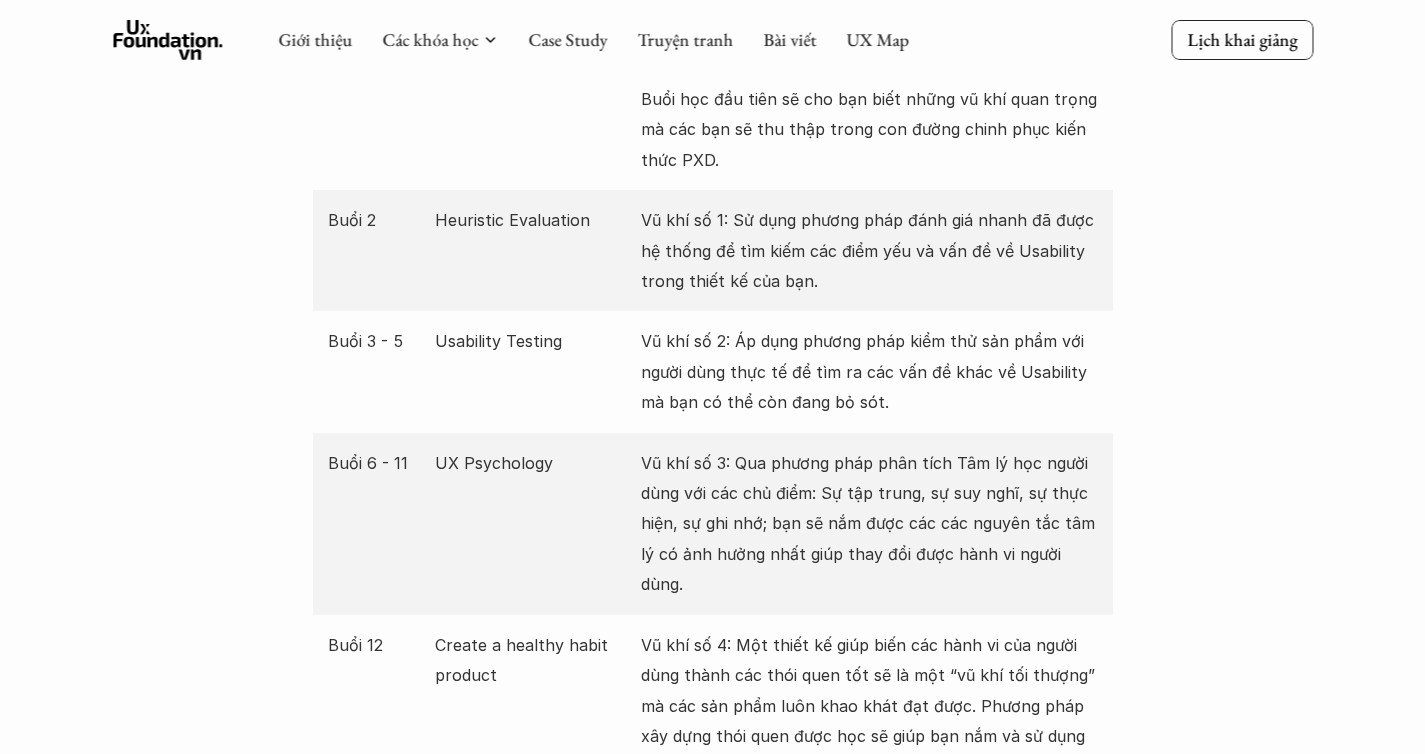 click on "Vũ khí số 2: Áp dụng phương pháp kiểm thử sản phẩm với người dùng thực tế để tìm ra các vấn đề khác về Usability mà bạn có thể còn đang bỏ sót." at bounding box center (869, 371) 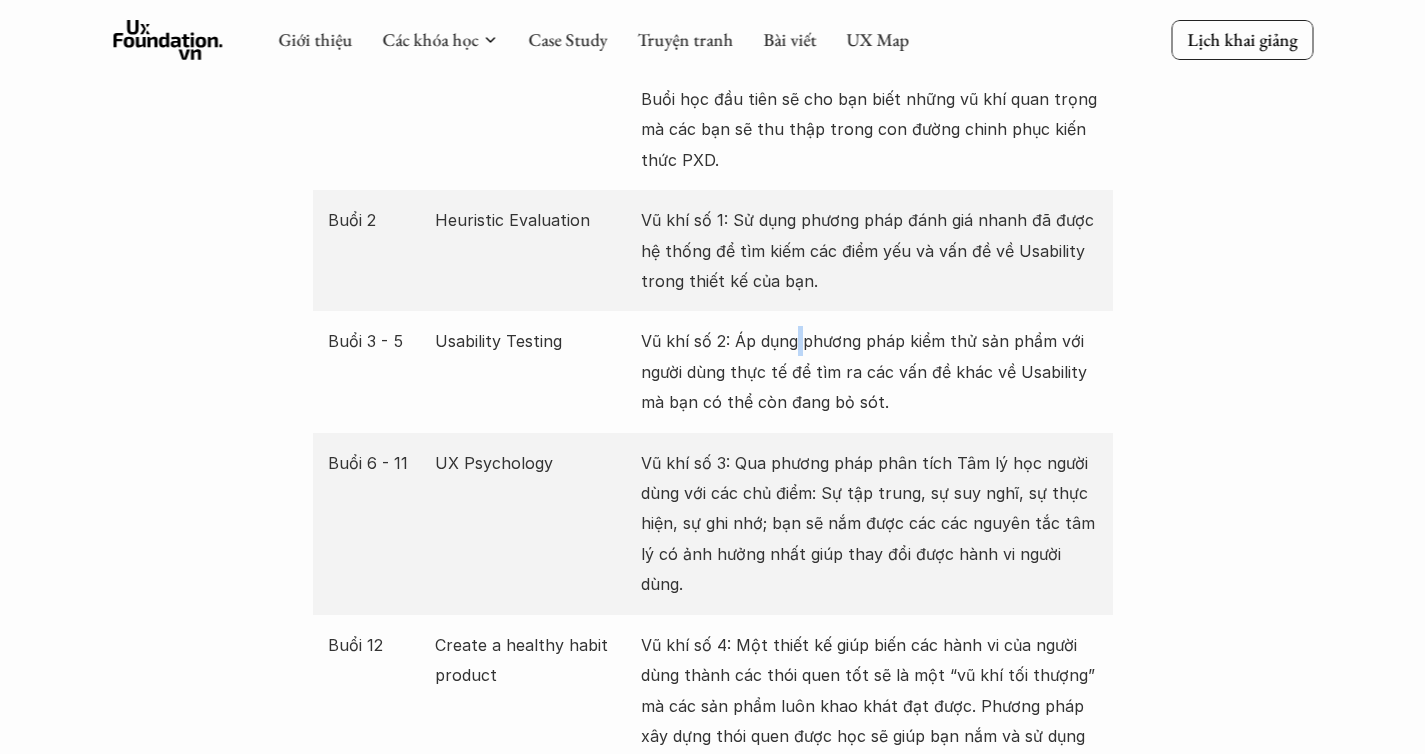 click on "Vũ khí số 2: Áp dụng phương pháp kiểm thử sản phẩm với người dùng thực tế để tìm ra các vấn đề khác về Usability mà bạn có thể còn đang bỏ sót." at bounding box center [869, 371] 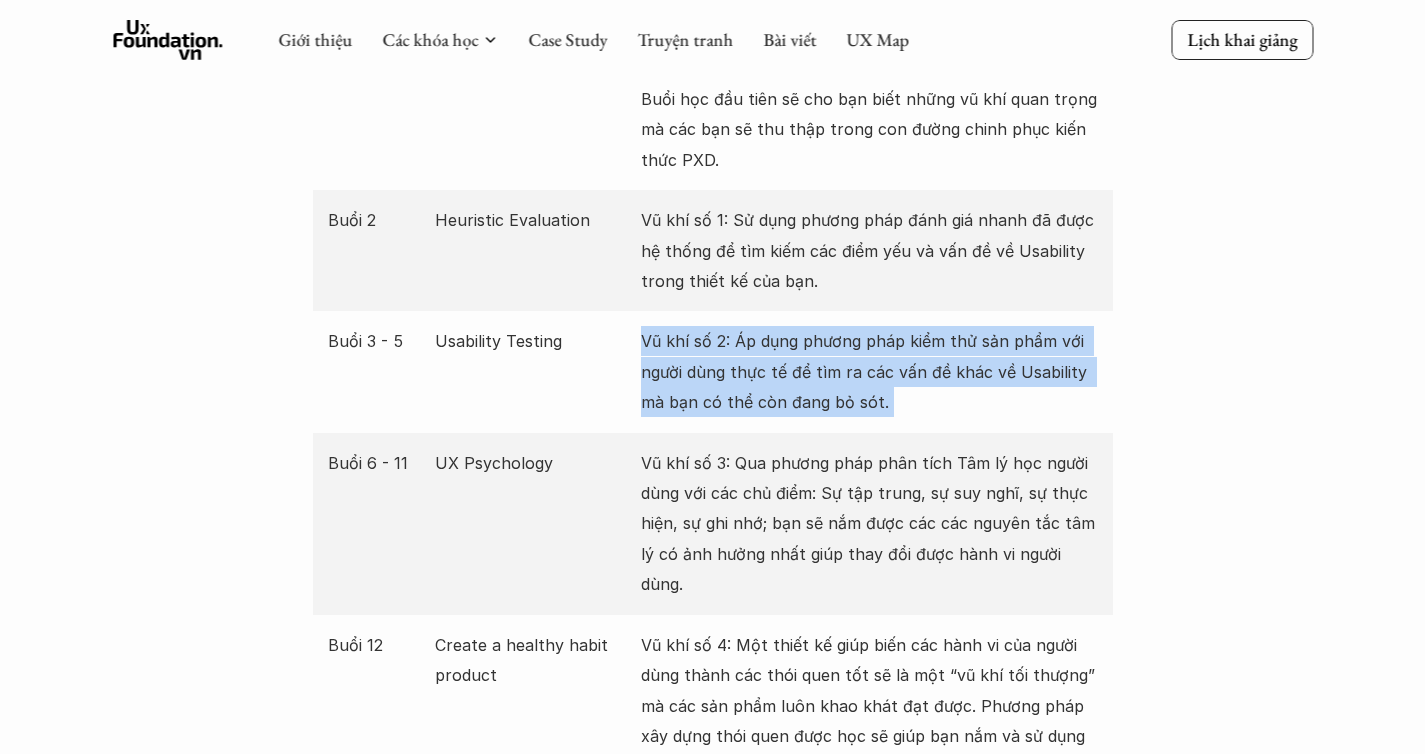 click on "Vũ khí số 2: Áp dụng phương pháp kiểm thử sản phẩm với người dùng thực tế để tìm ra các vấn đề khác về Usability mà bạn có thể còn đang bỏ sót." at bounding box center (869, 371) 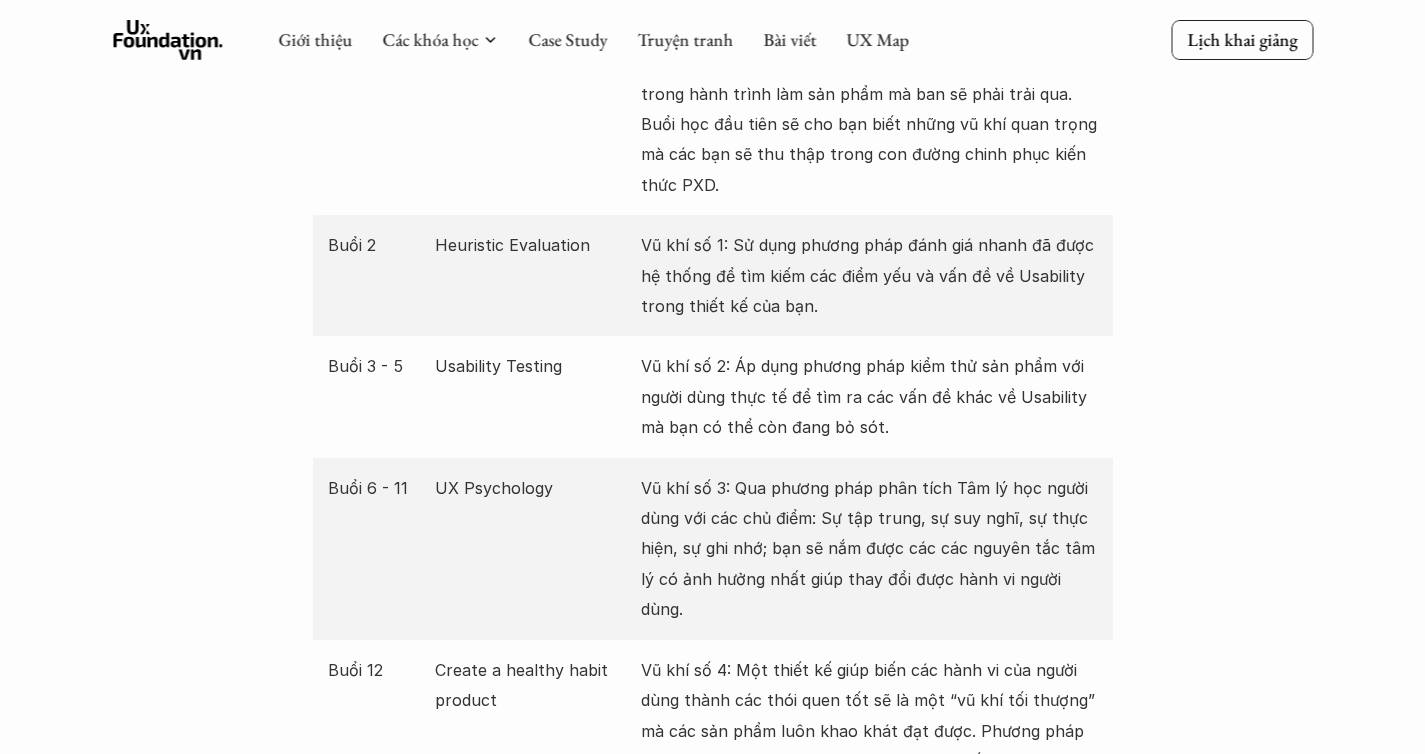 scroll, scrollTop: 3884, scrollLeft: 0, axis: vertical 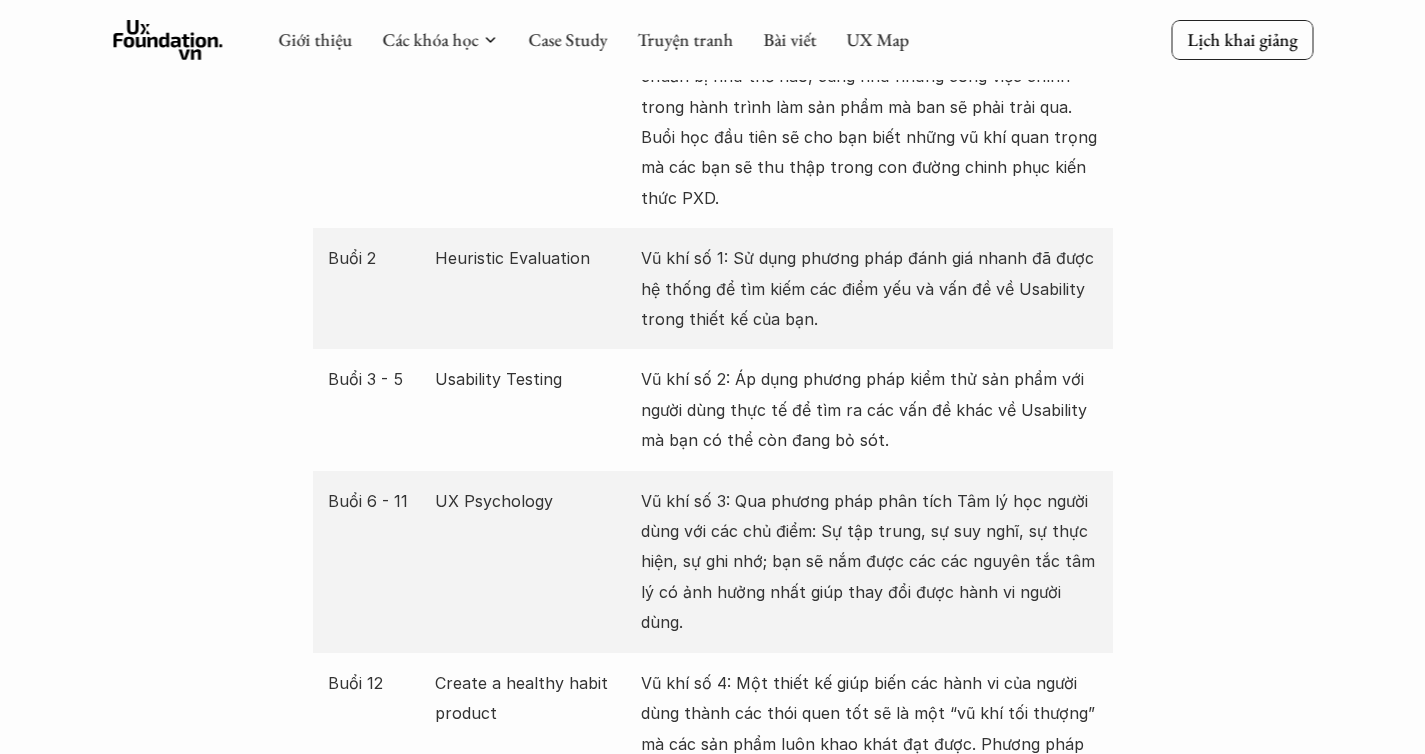 click on "Vũ khí số 1: Sử dụng phương pháp đánh giá nhanh đã được hệ thống để tìm kiếm các điểm yếu và vấn đề về Usability trong thiết kế của bạn." at bounding box center [869, 288] 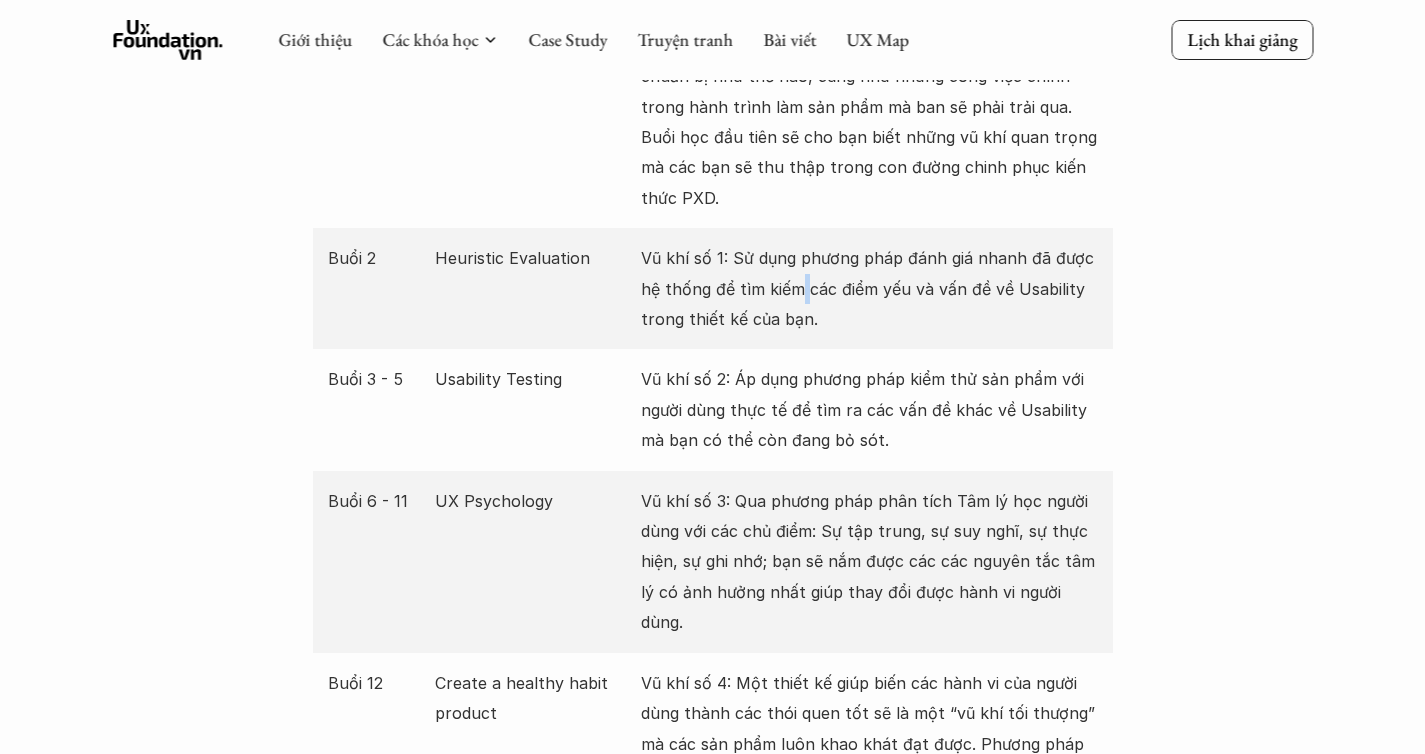 click on "Vũ khí số 1: Sử dụng phương pháp đánh giá nhanh đã được hệ thống để tìm kiếm các điểm yếu và vấn đề về Usability trong thiết kế của bạn." at bounding box center (869, 288) 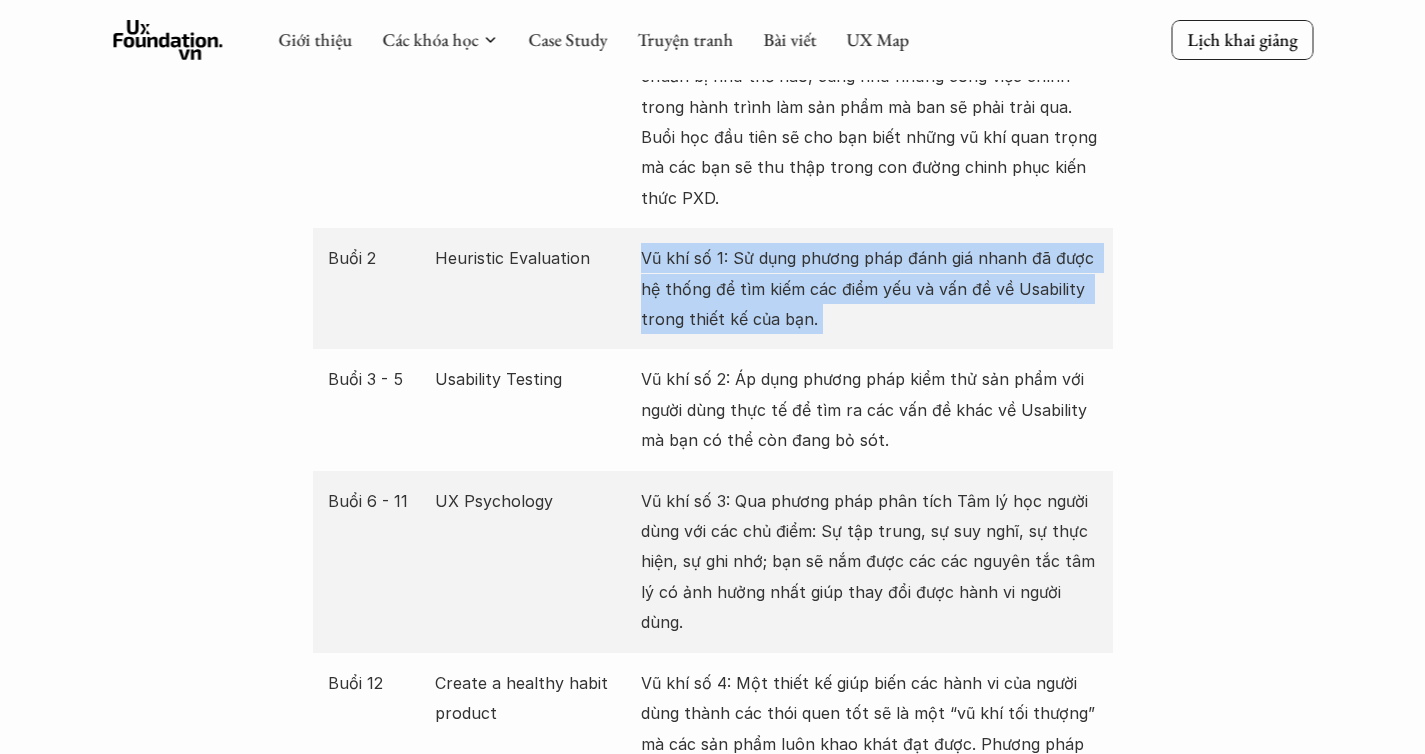 click on "Vũ khí số 1: Sử dụng phương pháp đánh giá nhanh đã được hệ thống để tìm kiếm các điểm yếu và vấn đề về Usability trong thiết kế của bạn." at bounding box center (869, 288) 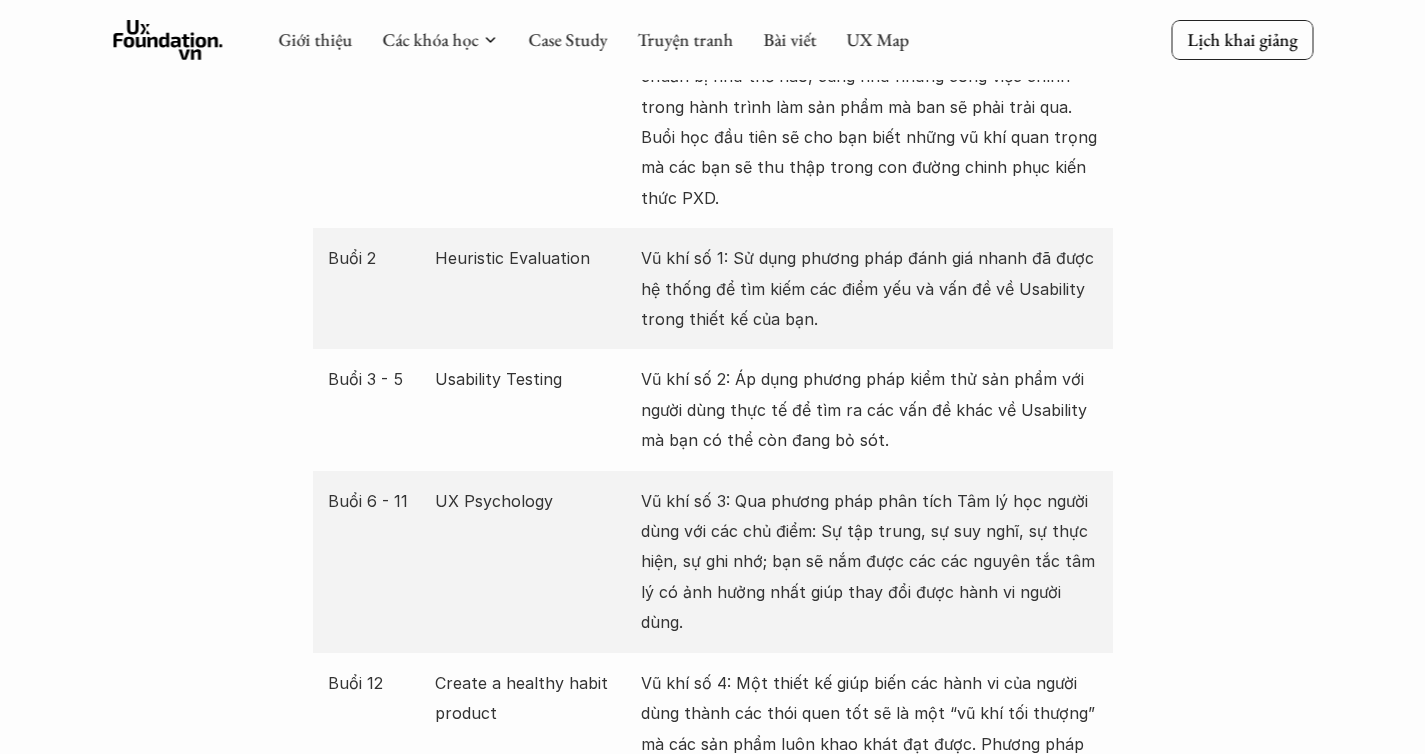 click on "Vũ khí số 1: Sử dụng phương pháp đánh giá nhanh đã được hệ thống để tìm kiếm các điểm yếu và vấn đề về Usability trong thiết kế của bạn." at bounding box center [869, 288] 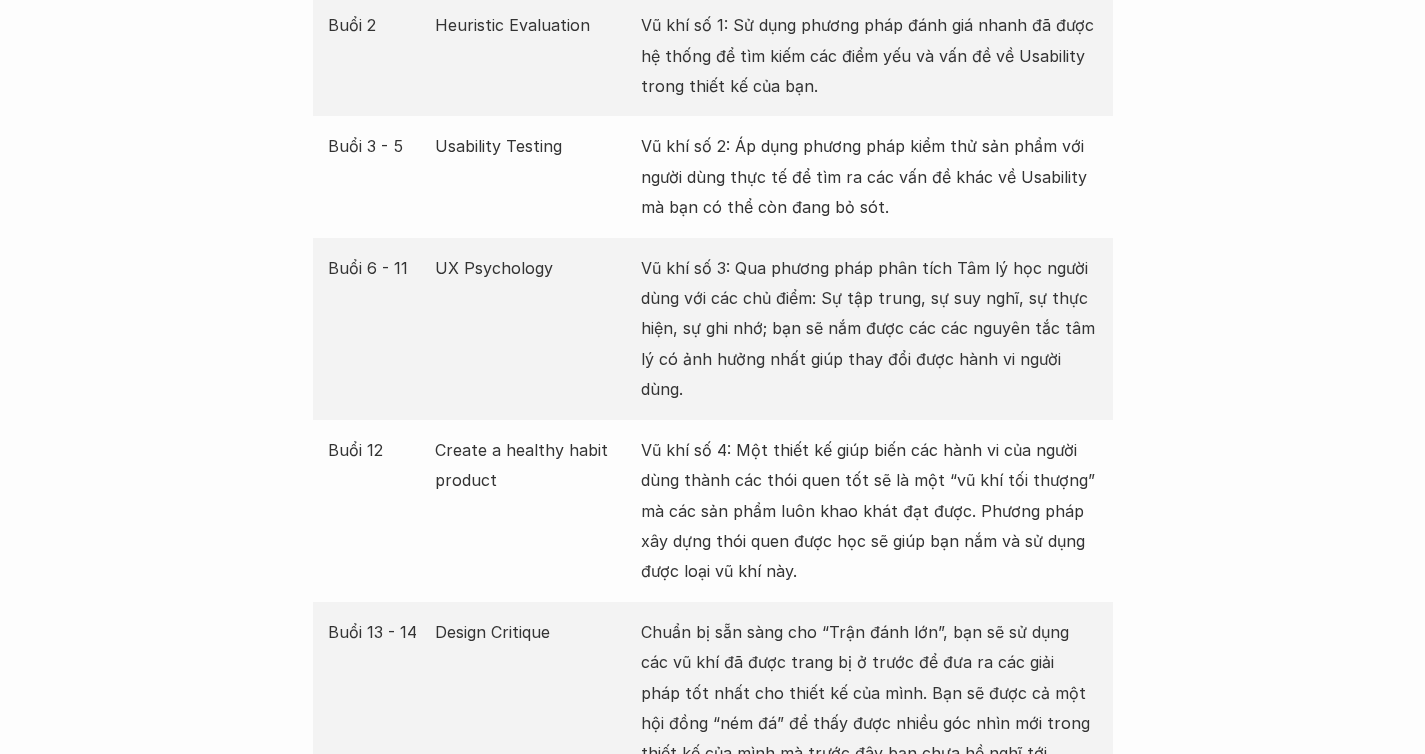 scroll, scrollTop: 4237, scrollLeft: 0, axis: vertical 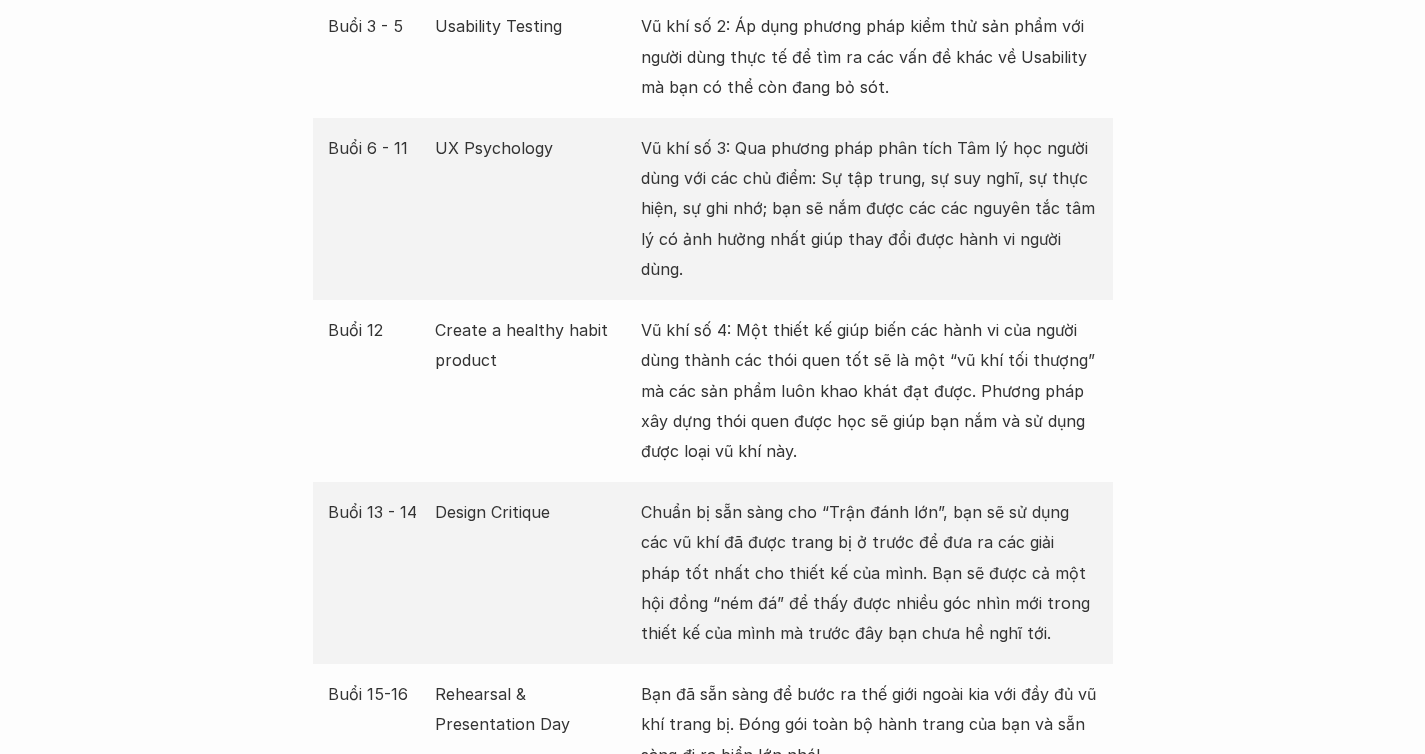 click on "Vũ khí số 4: Một thiết kế giúp biến các hành vi của người dùng thành các thói quen tốt sẽ là một “vũ khí tối thượng” mà các sản phẩm luôn khao khát đạt được. Phương pháp xây dựng thói quen được học sẽ giúp bạn nắm và sử dụng được loại vũ khí này." at bounding box center (869, 391) 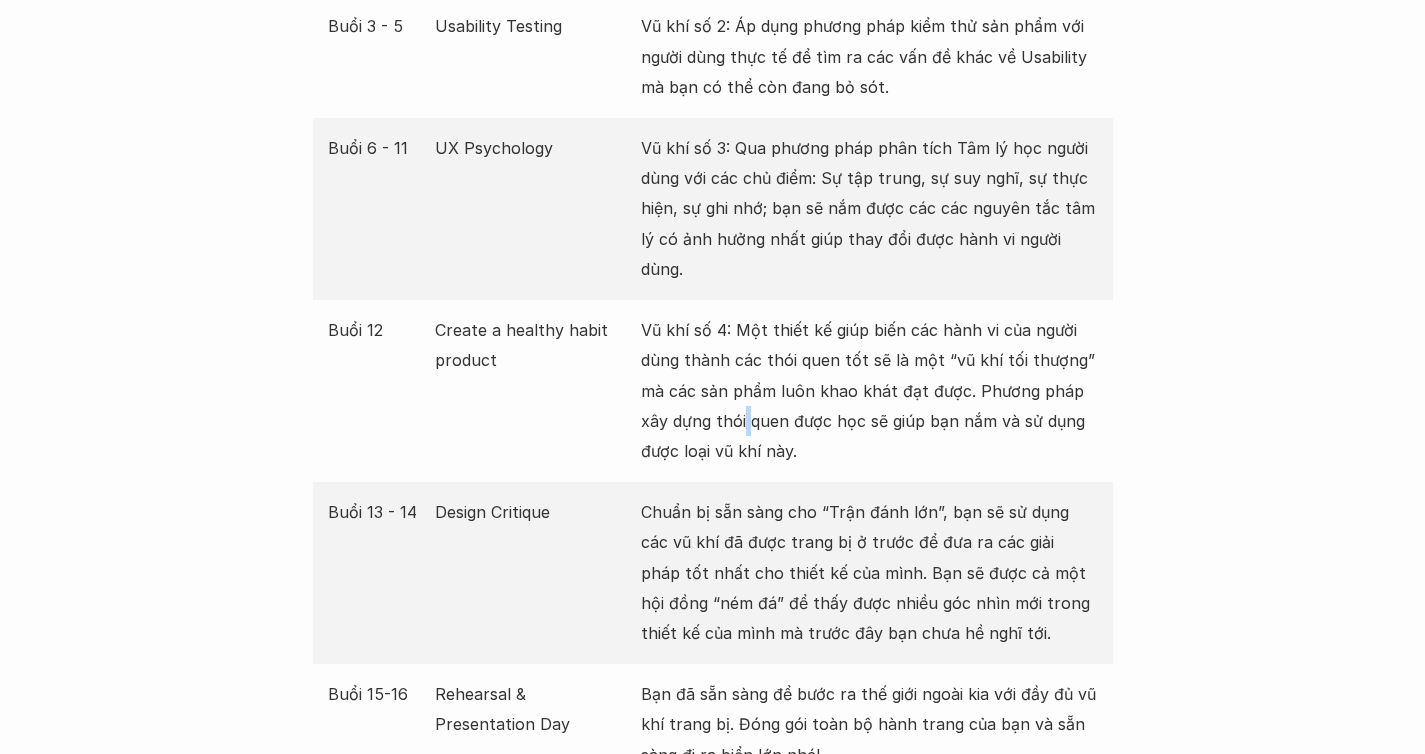 click on "Vũ khí số 4: Một thiết kế giúp biến các hành vi của người dùng thành các thói quen tốt sẽ là một “vũ khí tối thượng” mà các sản phẩm luôn khao khát đạt được. Phương pháp xây dựng thói quen được học sẽ giúp bạn nắm và sử dụng được loại vũ khí này." at bounding box center [869, 391] 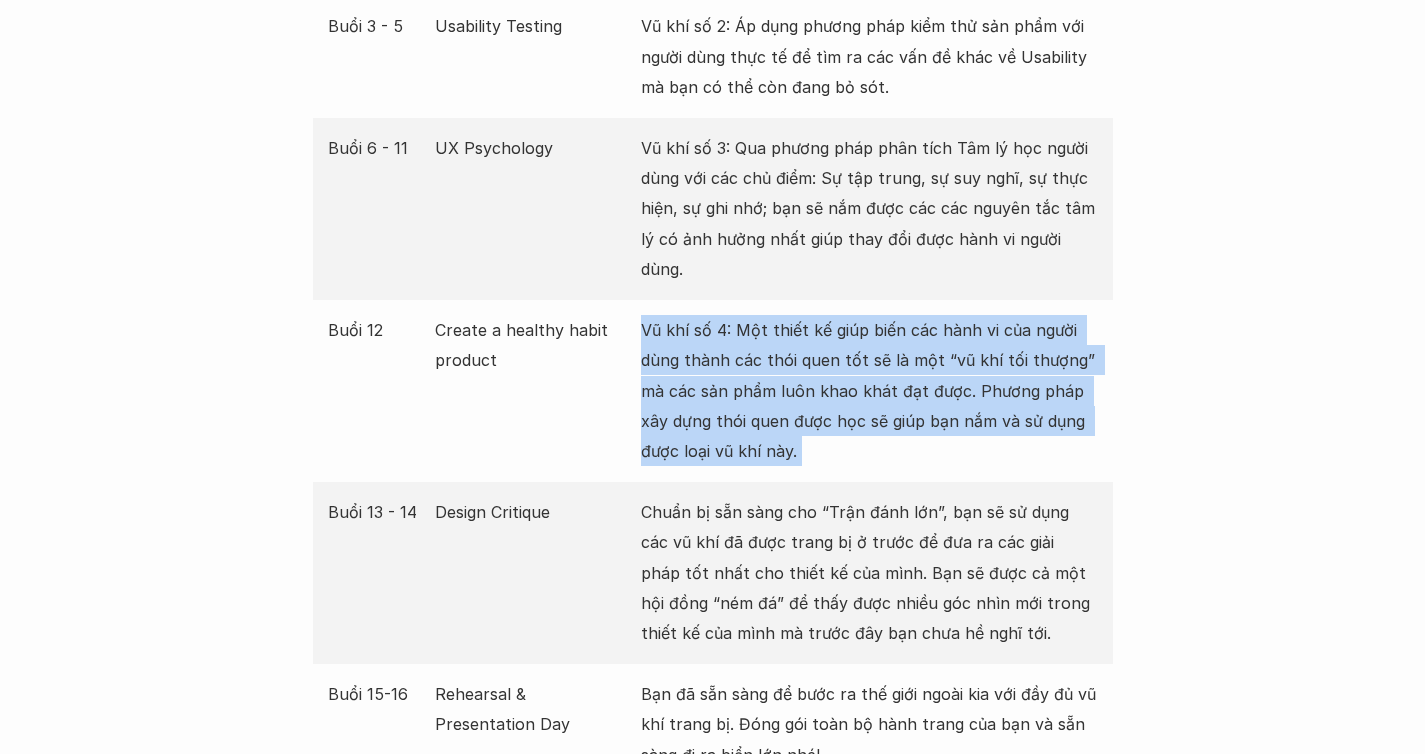 click on "Vũ khí số 4: Một thiết kế giúp biến các hành vi của người dùng thành các thói quen tốt sẽ là một “vũ khí tối thượng” mà các sản phẩm luôn khao khát đạt được. Phương pháp xây dựng thói quen được học sẽ giúp bạn nắm và sử dụng được loại vũ khí này." at bounding box center [869, 391] 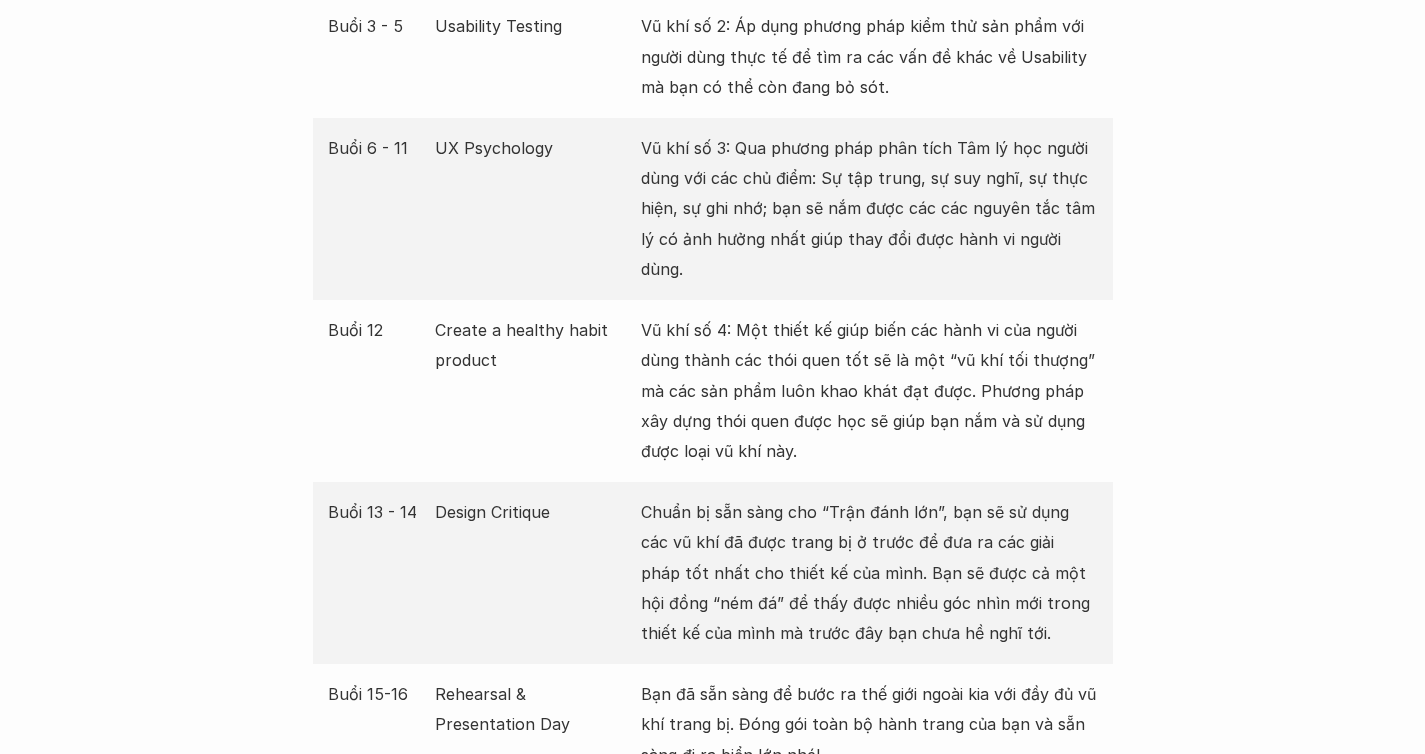 click on "Vũ khí số 4: Một thiết kế giúp biến các hành vi của người dùng thành các thói quen tốt sẽ là một “vũ khí tối thượng” mà các sản phẩm luôn khao khát đạt được. Phương pháp xây dựng thói quen được học sẽ giúp bạn nắm và sử dụng được loại vũ khí này." at bounding box center [869, 391] 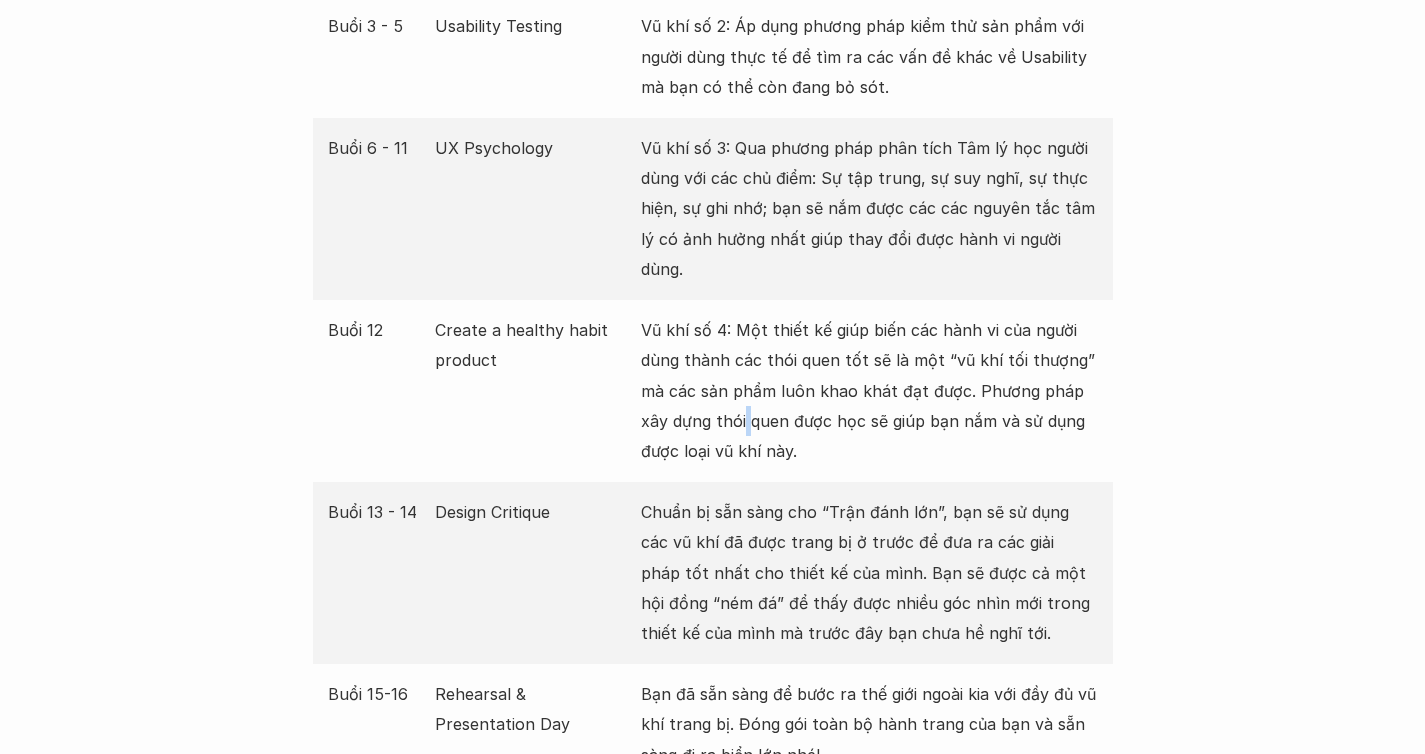 click on "Vũ khí số 4: Một thiết kế giúp biến các hành vi của người dùng thành các thói quen tốt sẽ là một “vũ khí tối thượng” mà các sản phẩm luôn khao khát đạt được. Phương pháp xây dựng thói quen được học sẽ giúp bạn nắm và sử dụng được loại vũ khí này." at bounding box center [869, 391] 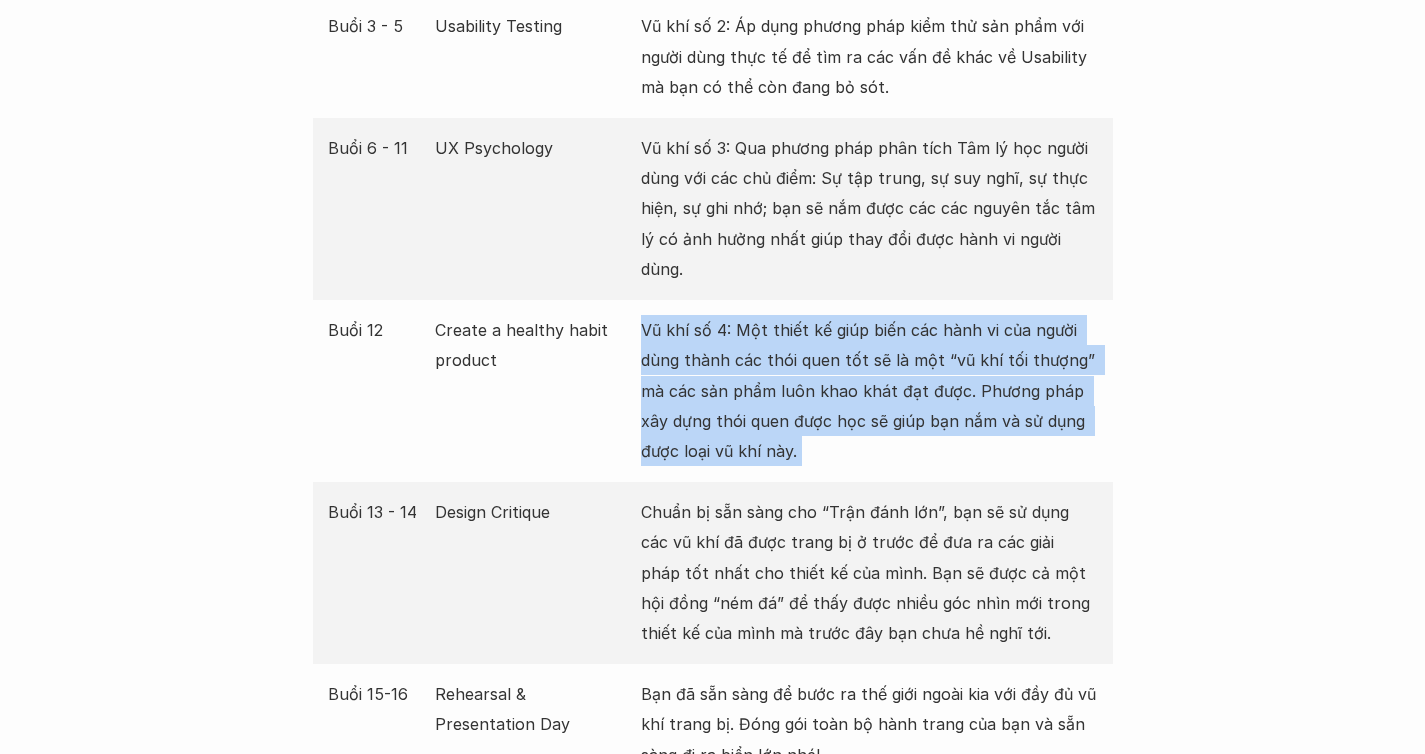 click on "Vũ khí số 4: Một thiết kế giúp biến các hành vi của người dùng thành các thói quen tốt sẽ là một “vũ khí tối thượng” mà các sản phẩm luôn khao khát đạt được. Phương pháp xây dựng thói quen được học sẽ giúp bạn nắm và sử dụng được loại vũ khí này." at bounding box center [869, 391] 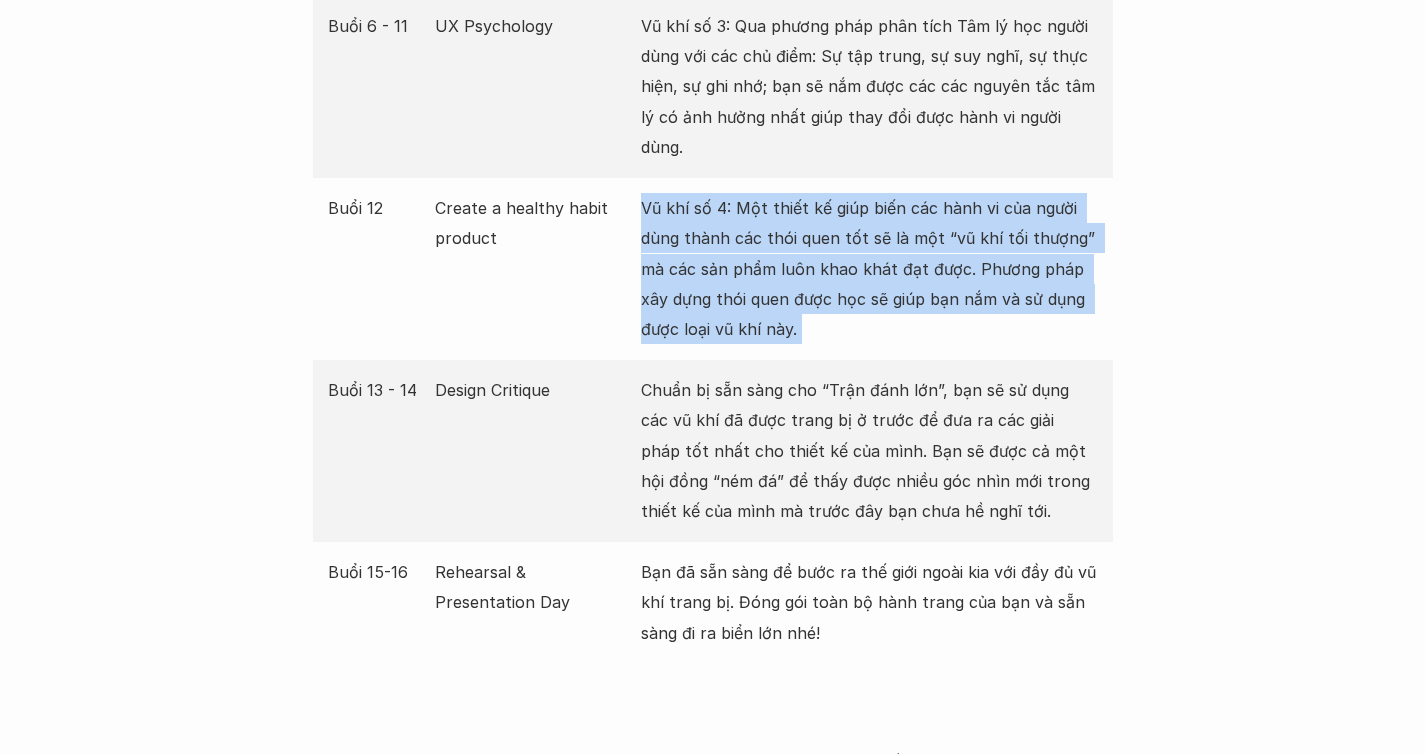 scroll, scrollTop: 4379, scrollLeft: 0, axis: vertical 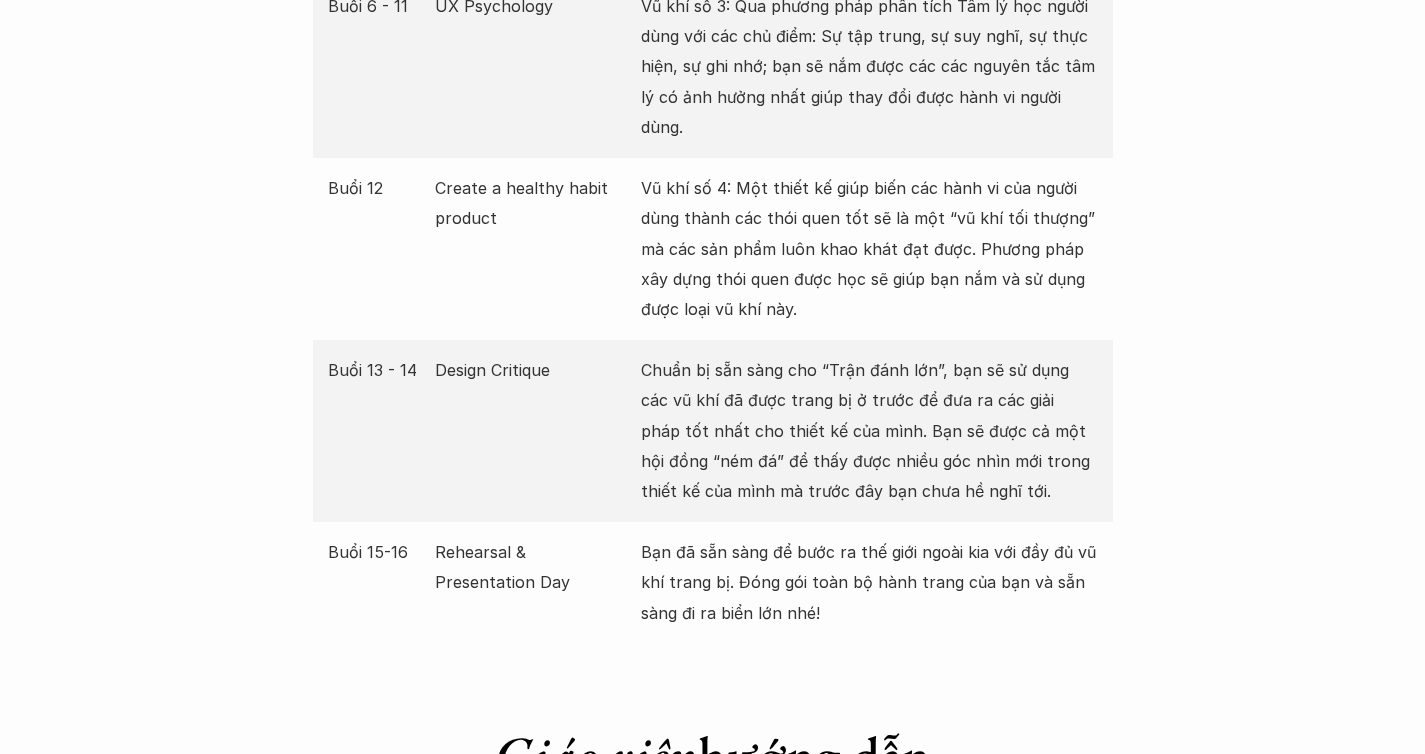 click on "Chuẩn bị sẵn sàng cho “Trận đánh lớn”, bạn sẽ sử dụng các vũ khí đã được trang bị ở trước để đưa ra các giải pháp tốt nhất cho thiết kế của mình. Bạn sẽ được cả một hội đồng “ném đá” để thấy được nhiều góc nhìn mới trong thiết kế của mình mà trước đây bạn chưa hề nghĩ tới." at bounding box center (869, 431) 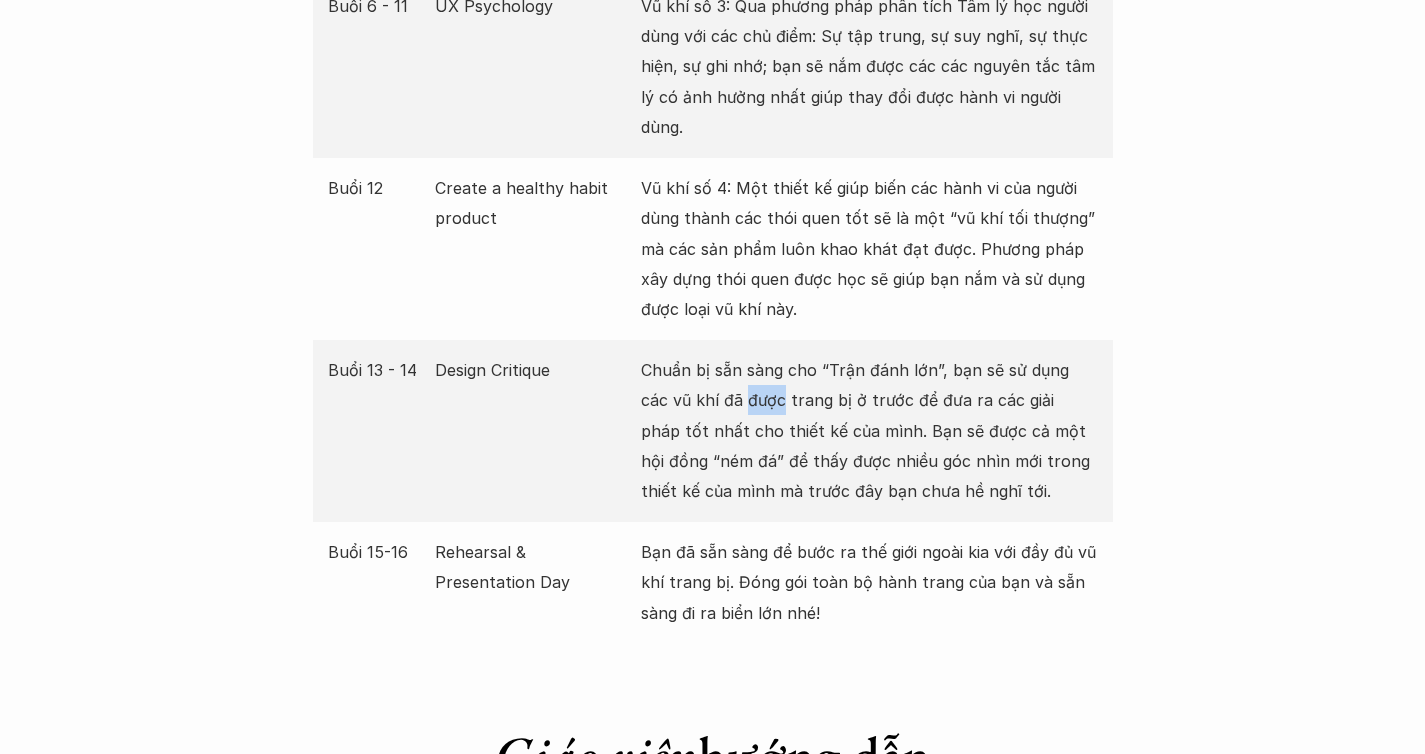 click on "Chuẩn bị sẵn sàng cho “Trận đánh lớn”, bạn sẽ sử dụng các vũ khí đã được trang bị ở trước để đưa ra các giải pháp tốt nhất cho thiết kế của mình. Bạn sẽ được cả một hội đồng “ném đá” để thấy được nhiều góc nhìn mới trong thiết kế của mình mà trước đây bạn chưa hề nghĩ tới." at bounding box center (869, 431) 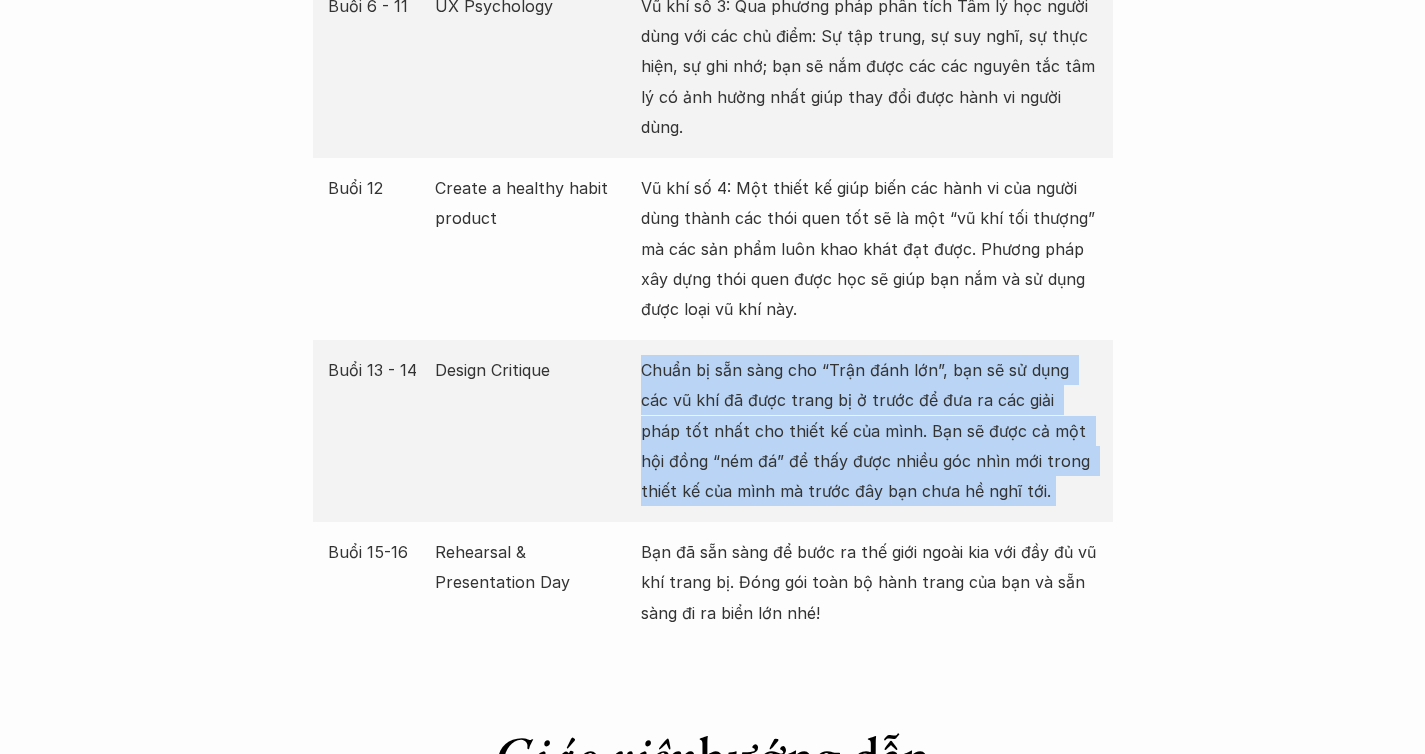 click on "Chuẩn bị sẵn sàng cho “Trận đánh lớn”, bạn sẽ sử dụng các vũ khí đã được trang bị ở trước để đưa ra các giải pháp tốt nhất cho thiết kế của mình. Bạn sẽ được cả một hội đồng “ném đá” để thấy được nhiều góc nhìn mới trong thiết kế của mình mà trước đây bạn chưa hề nghĩ tới." at bounding box center (869, 431) 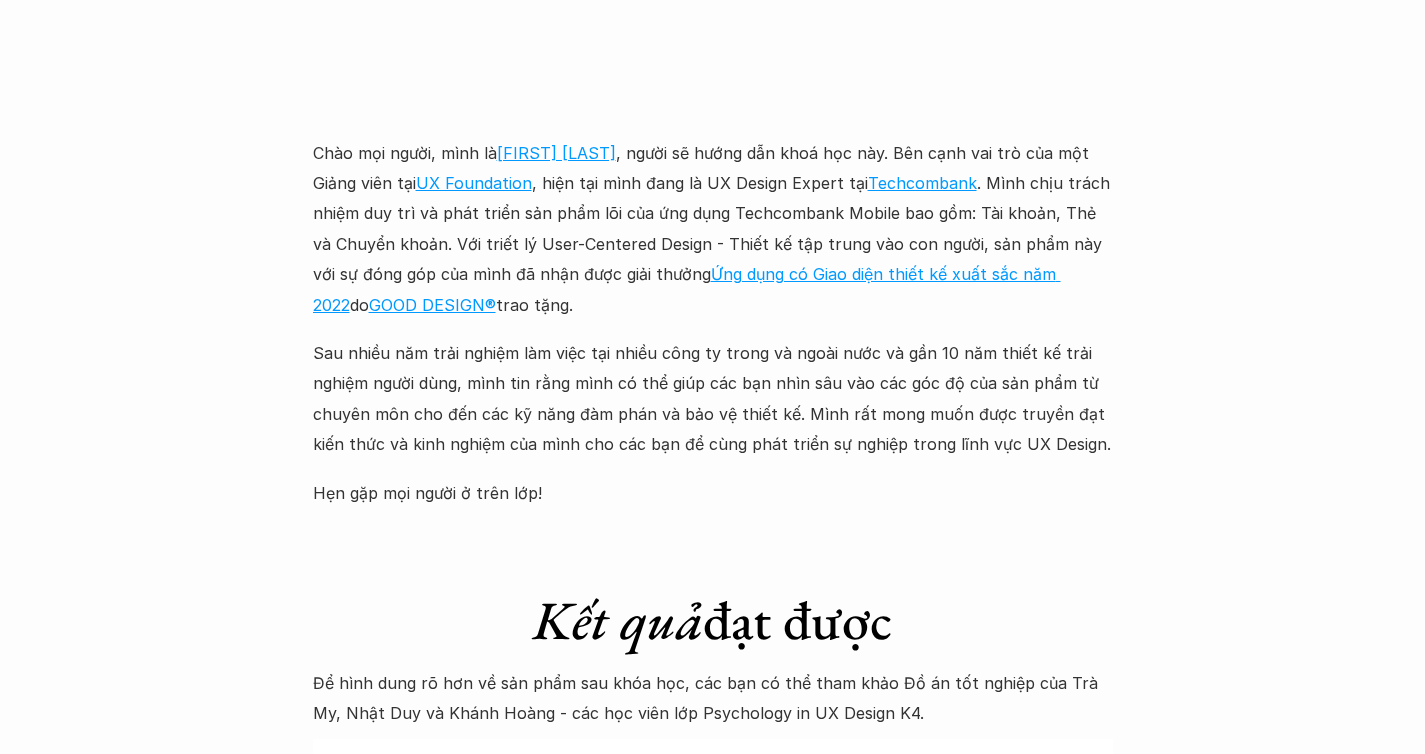 scroll, scrollTop: 5616, scrollLeft: 0, axis: vertical 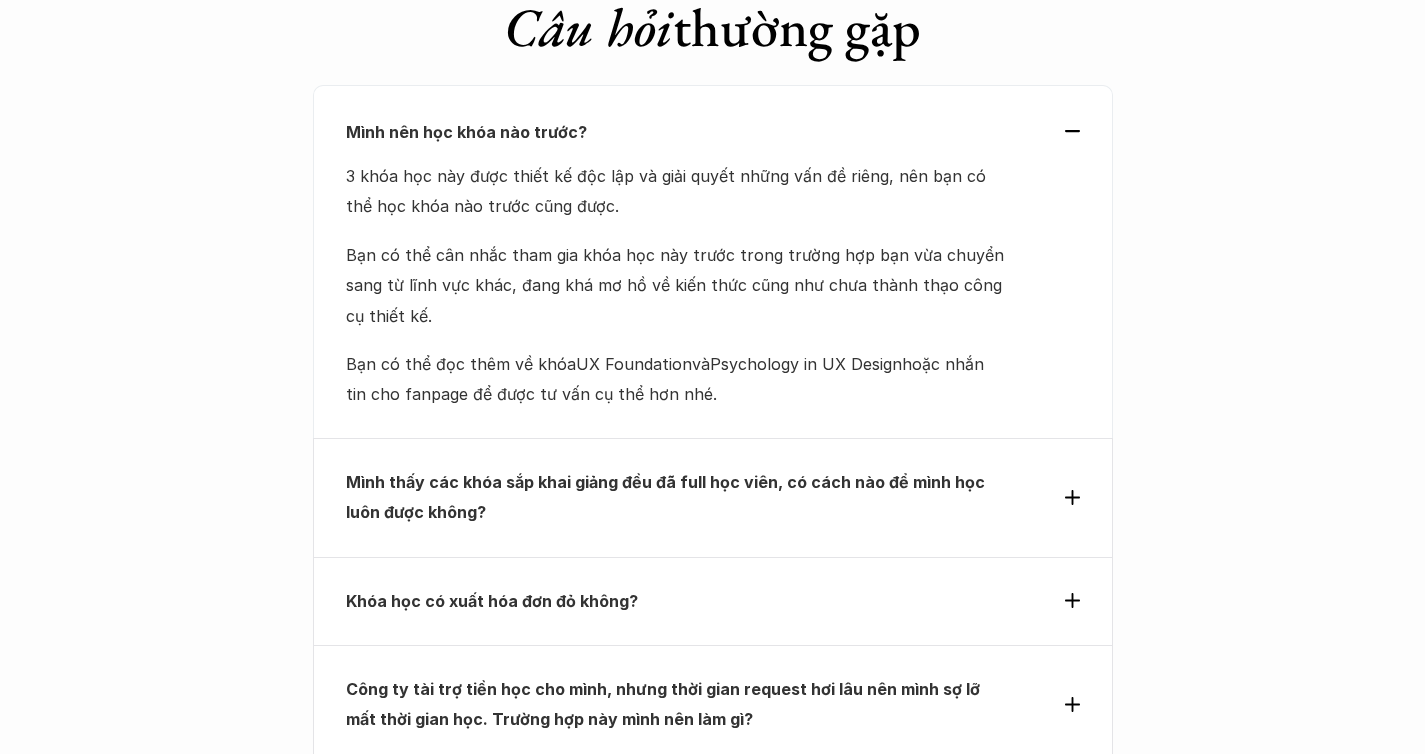 click on "Mình thấy các khóa sắp khai giảng đều đã full học viên, có cách nào để mình học luôn được không?" at bounding box center [676, 497] 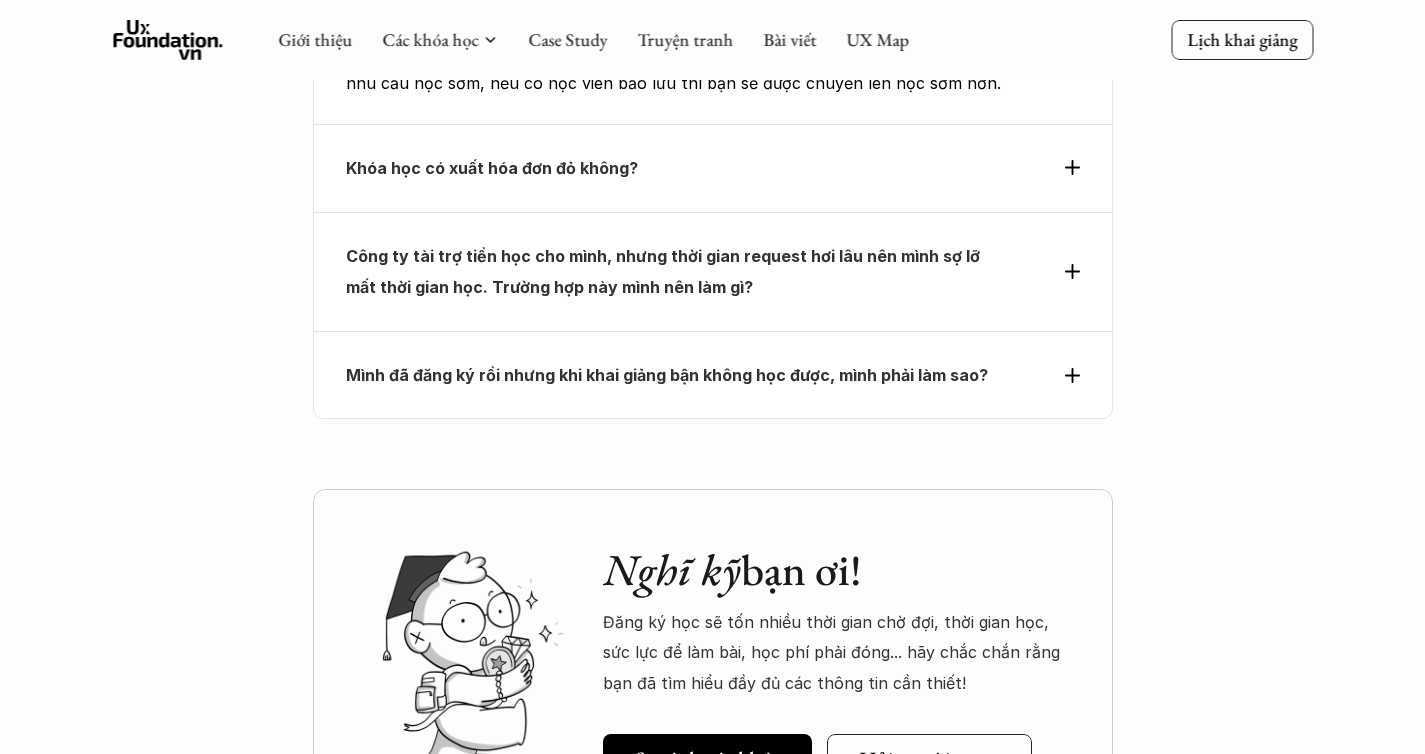 scroll, scrollTop: 8739, scrollLeft: 0, axis: vertical 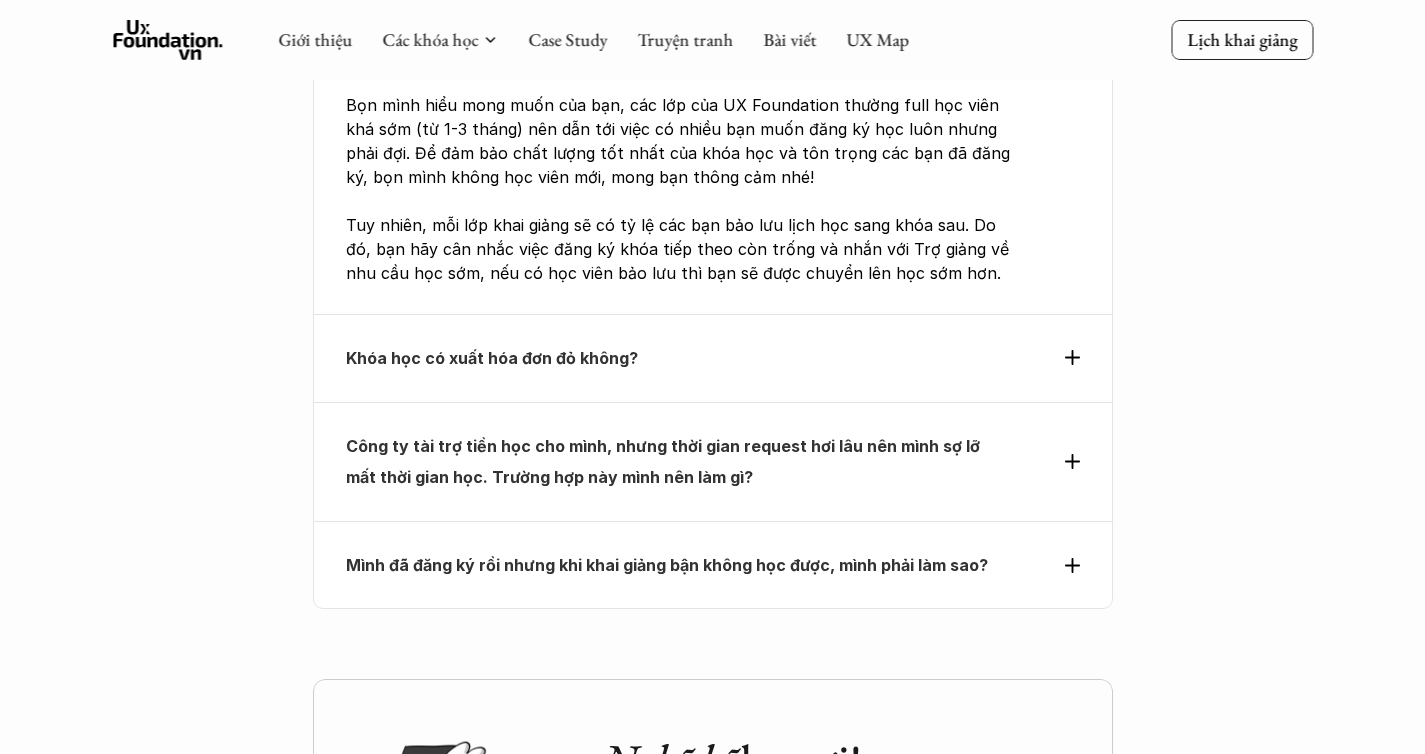 click on "Mình đã đăng ký rồi nhưng khi khai giảng bận không học được, mình phải làm sao?" at bounding box center [713, 565] 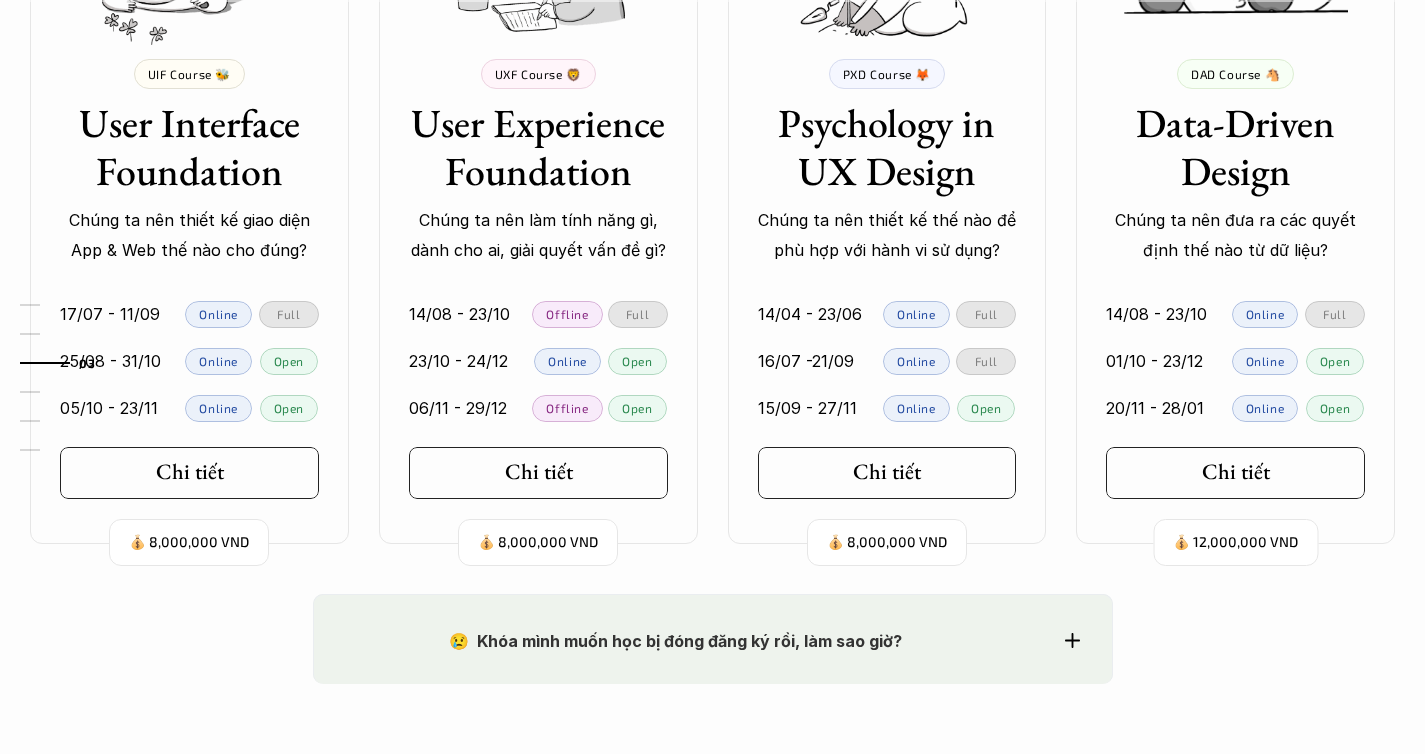 scroll, scrollTop: 2058, scrollLeft: 0, axis: vertical 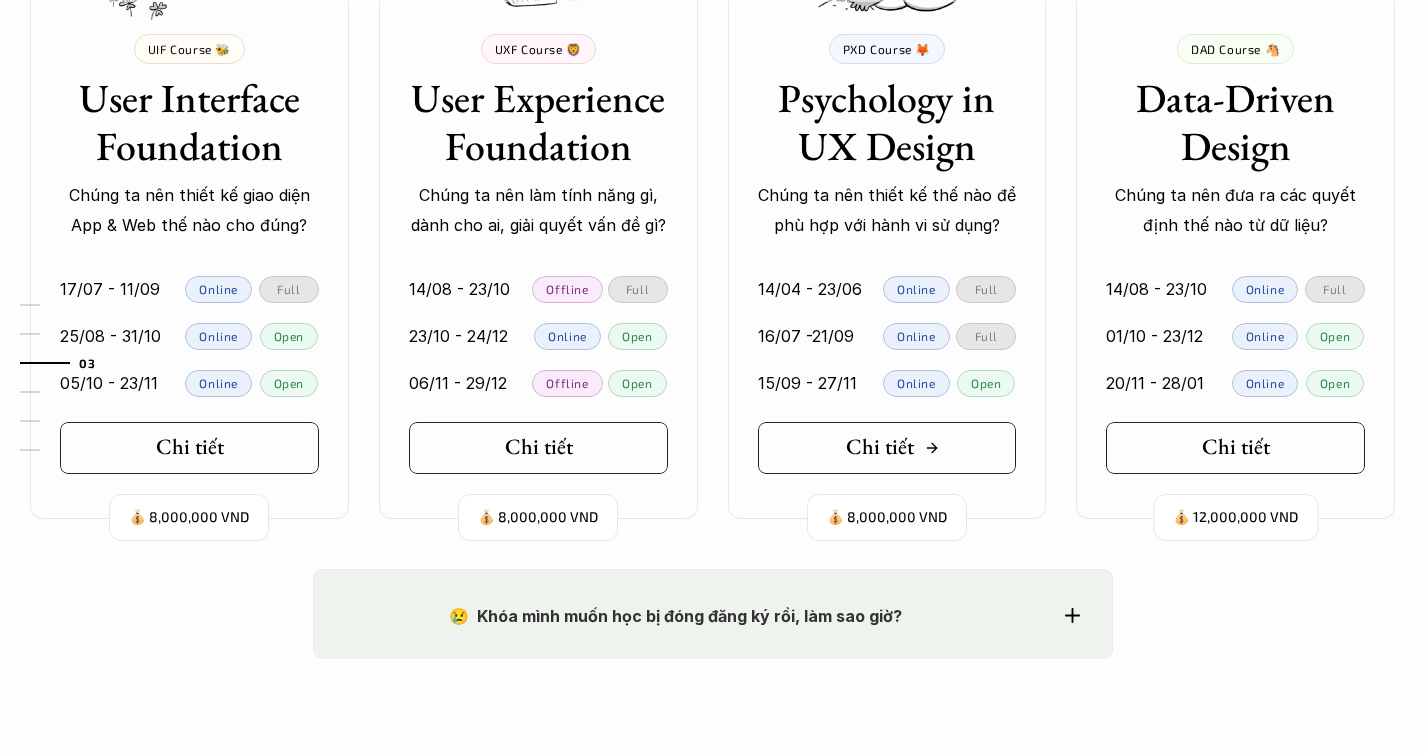 click on "Chi tiết" at bounding box center (887, 448) 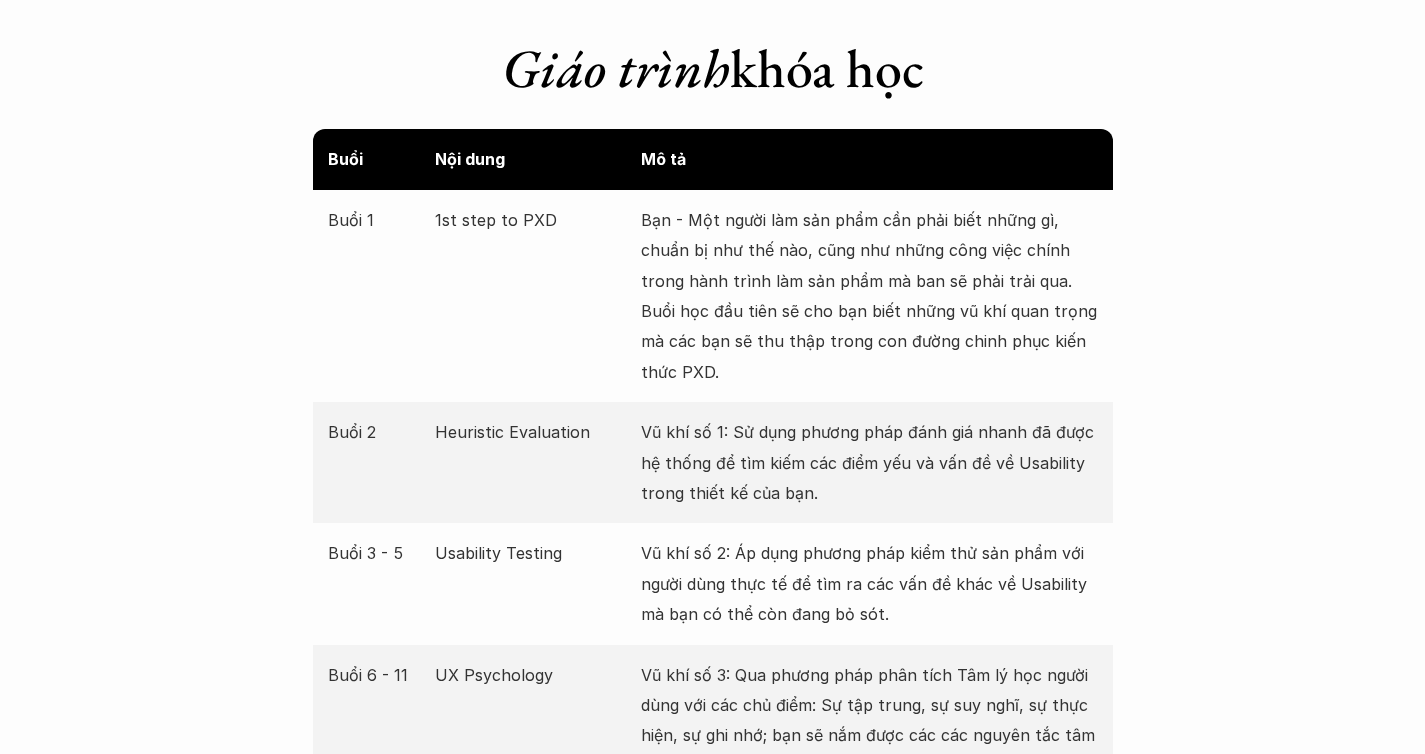 scroll, scrollTop: 3719, scrollLeft: 0, axis: vertical 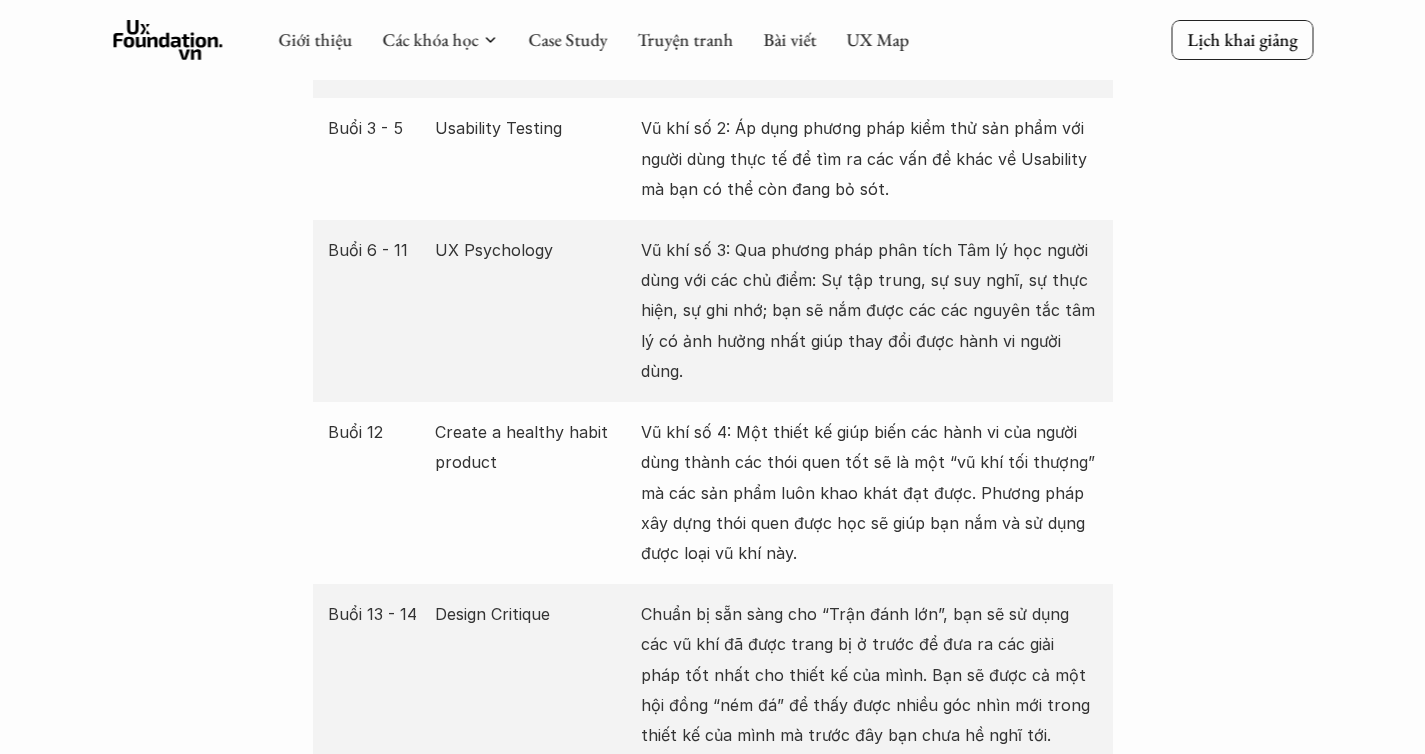 click on "Buổi 6 - 11 UX Psychology Vũ khí số 3: Qua phương pháp phân tích Tâm lý học người dùng với các chủ điểm: Sự tập trung, sự suy nghĩ, sự thực hiện, sự ghi nhớ; bạn sẽ nắm được các các nguyên tắc tâm lý có ảnh hưởng nhất giúp thay đổi được hành vi người dùng." at bounding box center (713, 311) 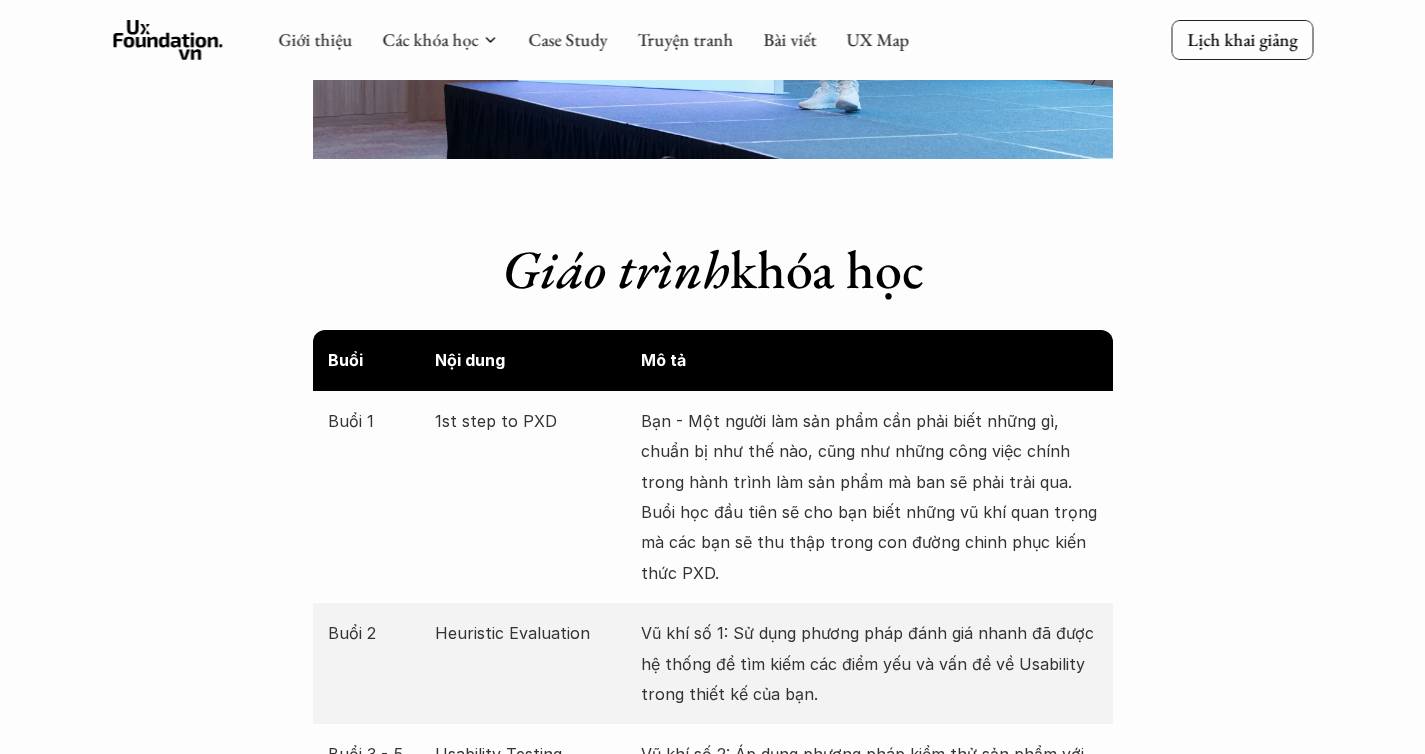 scroll, scrollTop: 3463, scrollLeft: 0, axis: vertical 